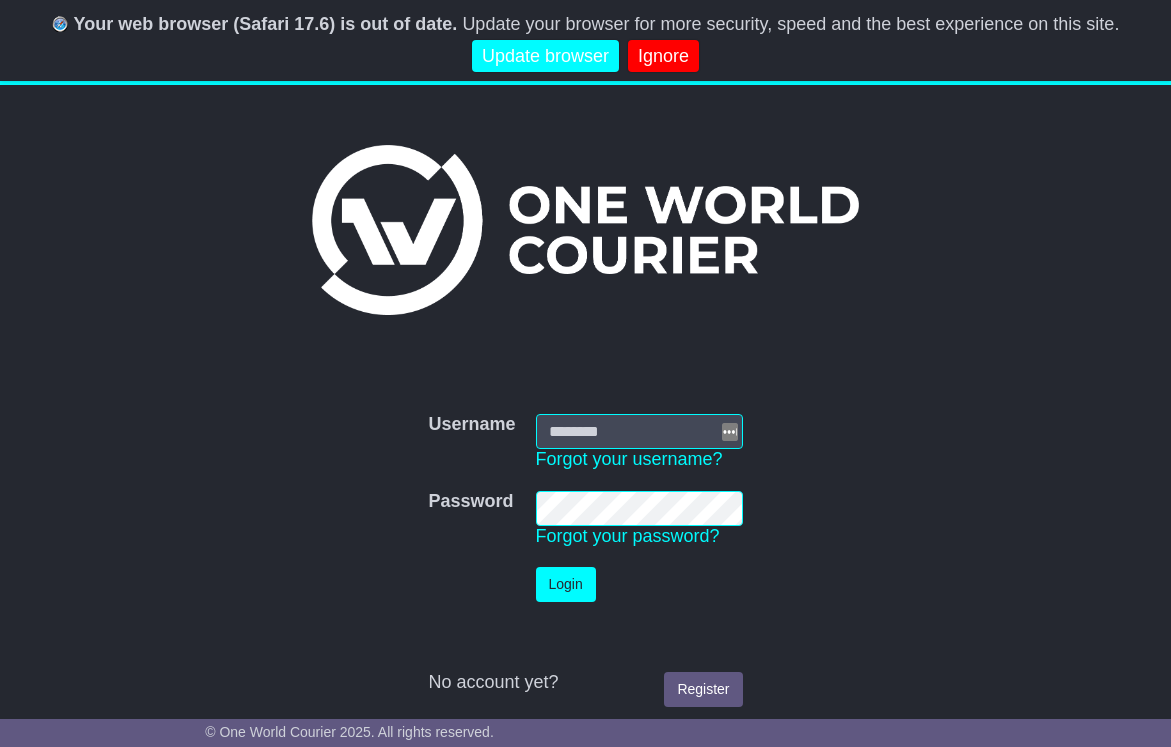 scroll, scrollTop: 0, scrollLeft: 0, axis: both 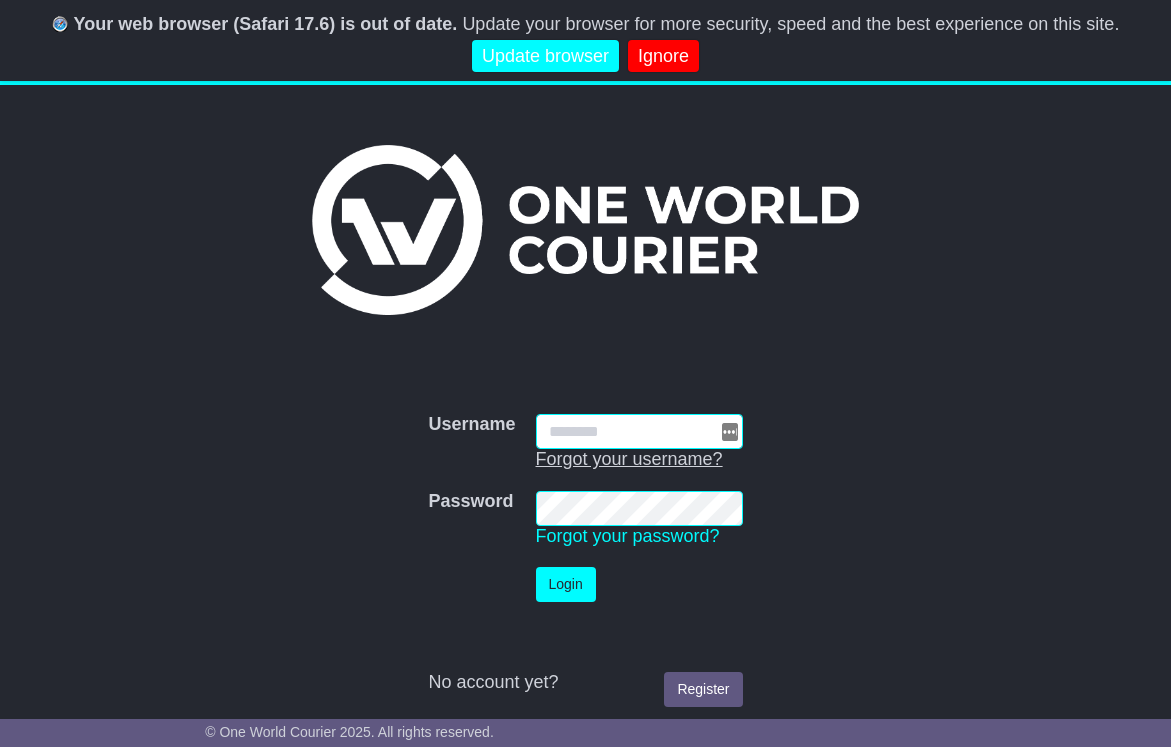 type on "**********" 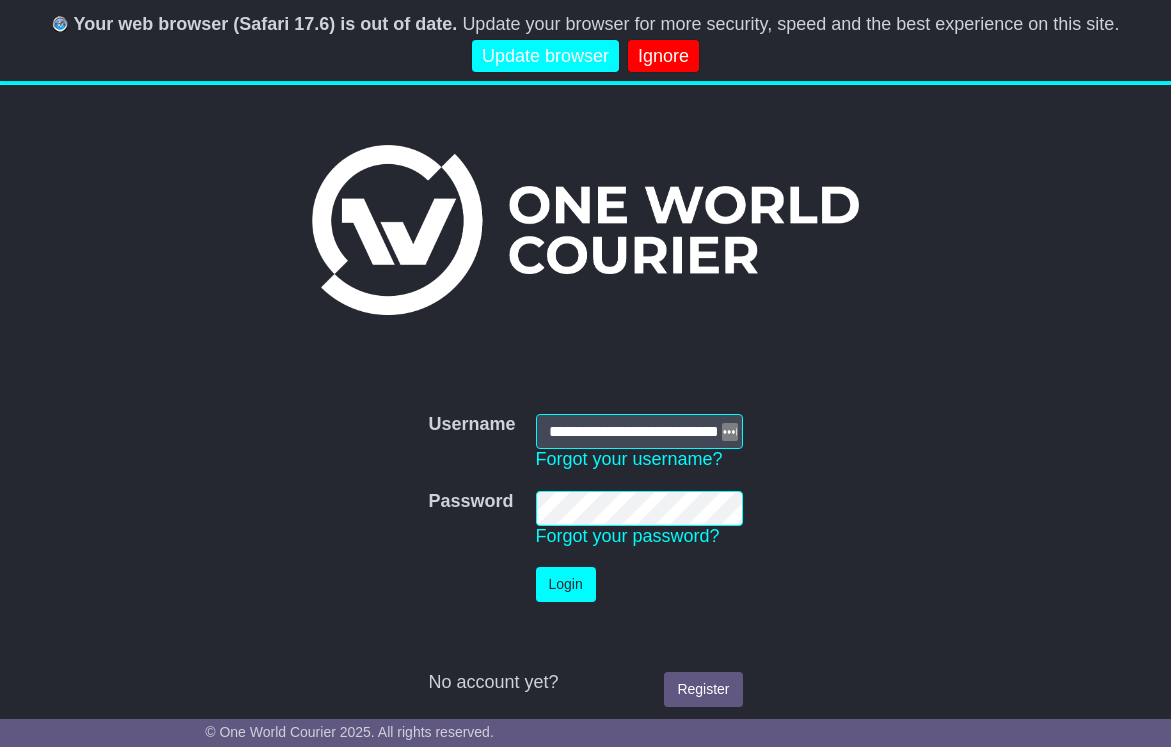 click on "Login" at bounding box center (566, 584) 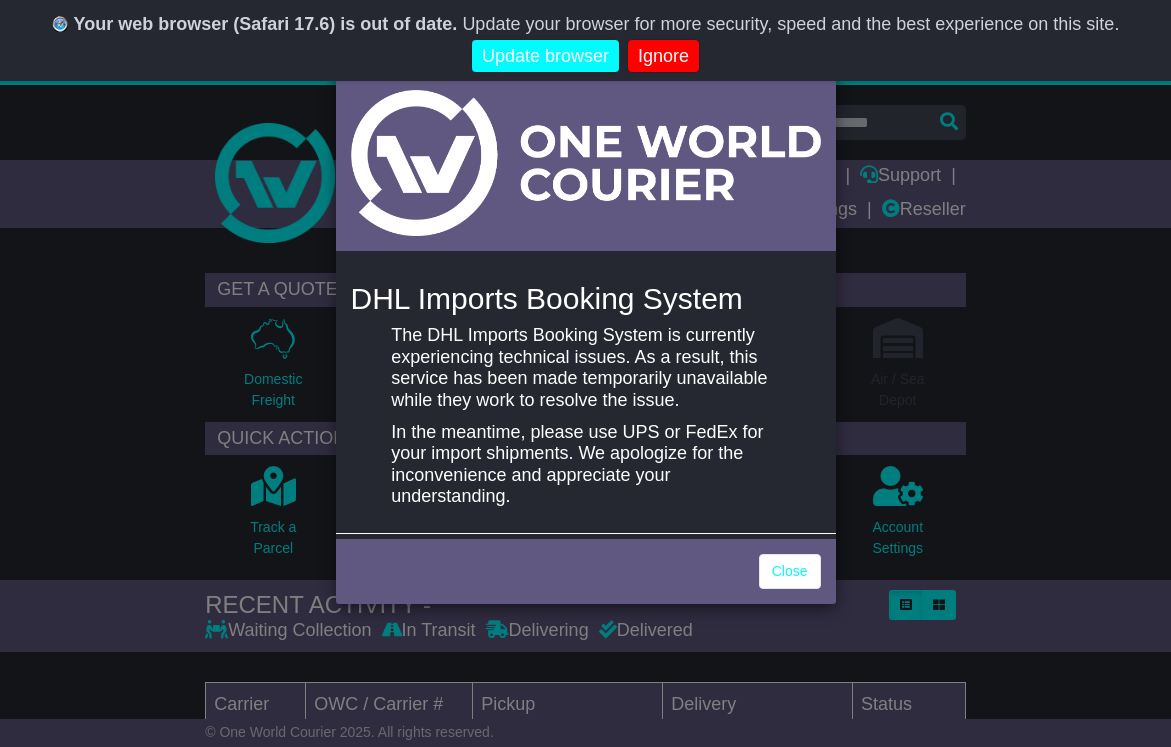 scroll, scrollTop: 0, scrollLeft: 0, axis: both 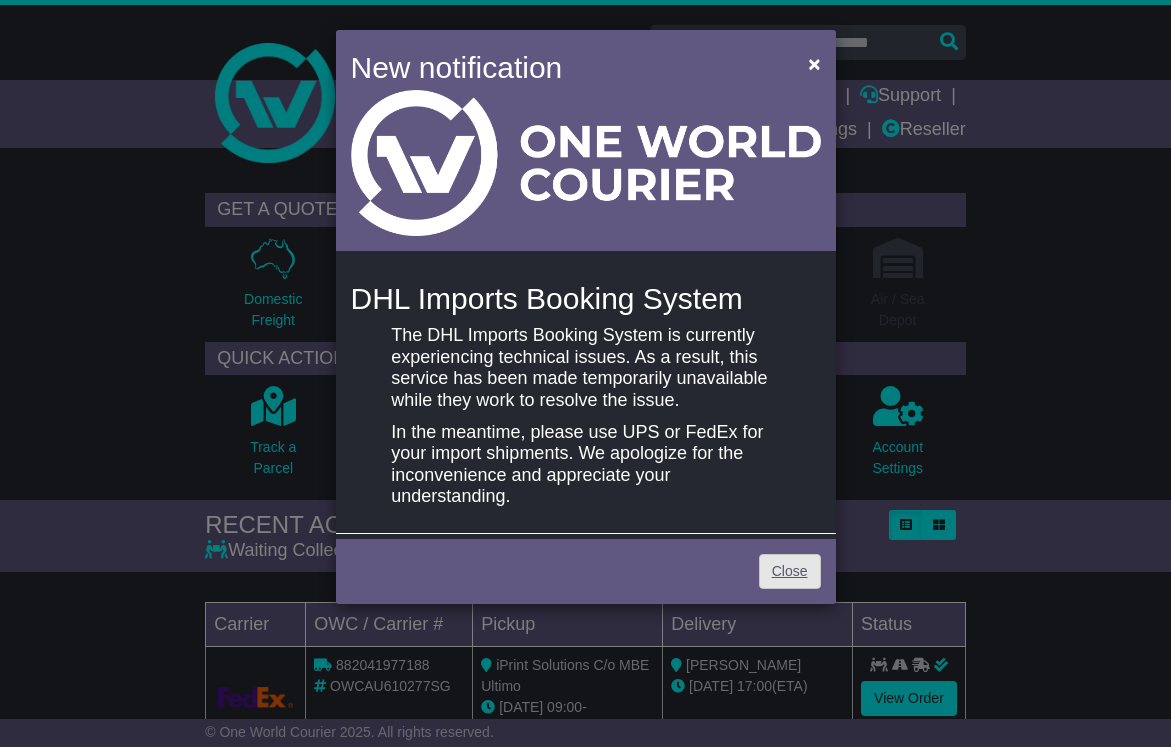 click on "Close" at bounding box center [790, 571] 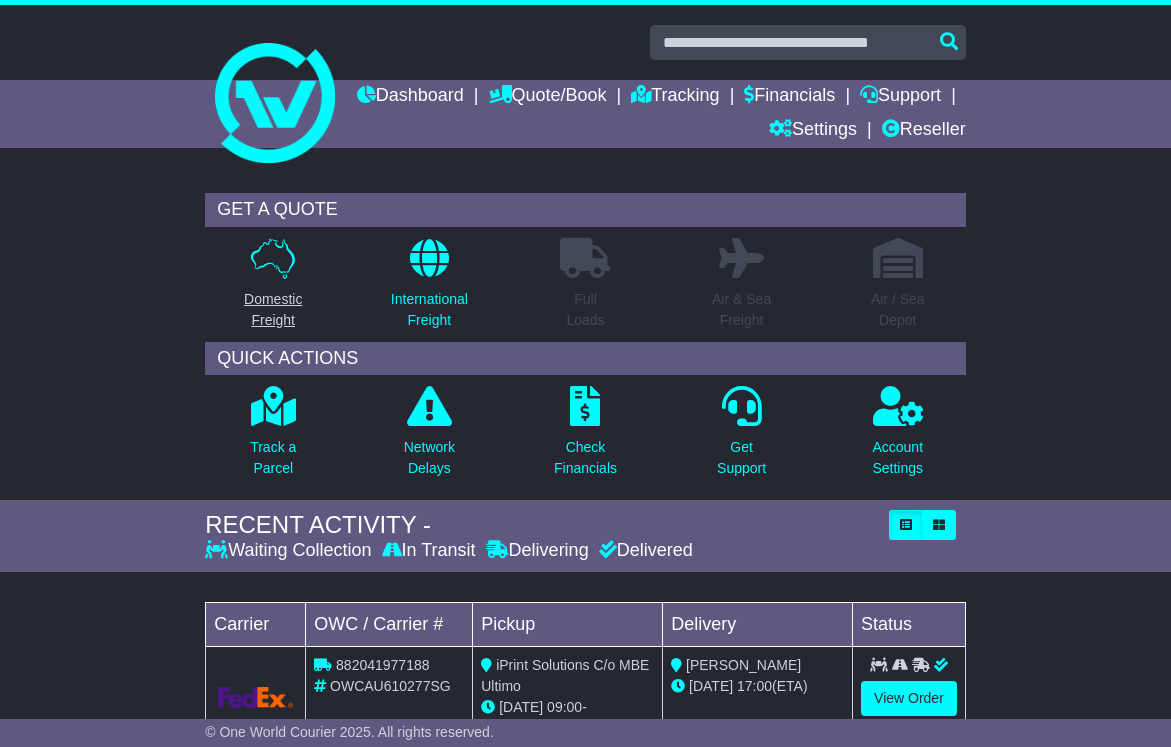 click on "Domestic Freight" at bounding box center [273, 310] 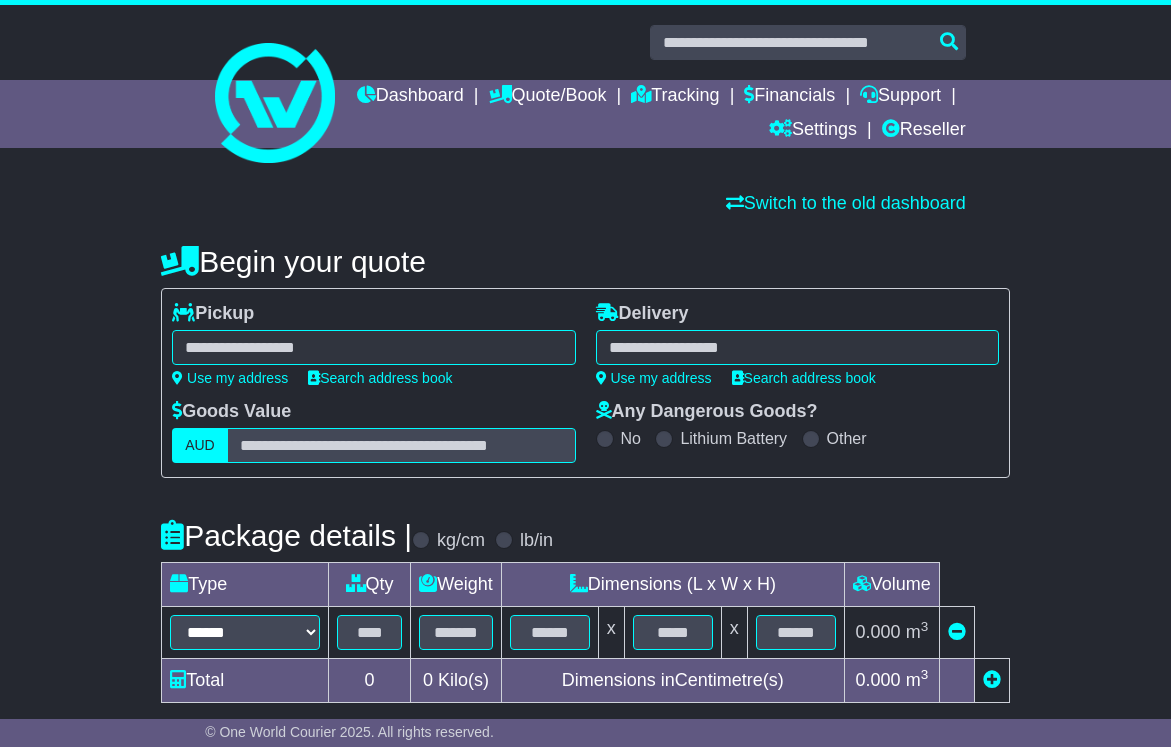 scroll, scrollTop: 0, scrollLeft: 0, axis: both 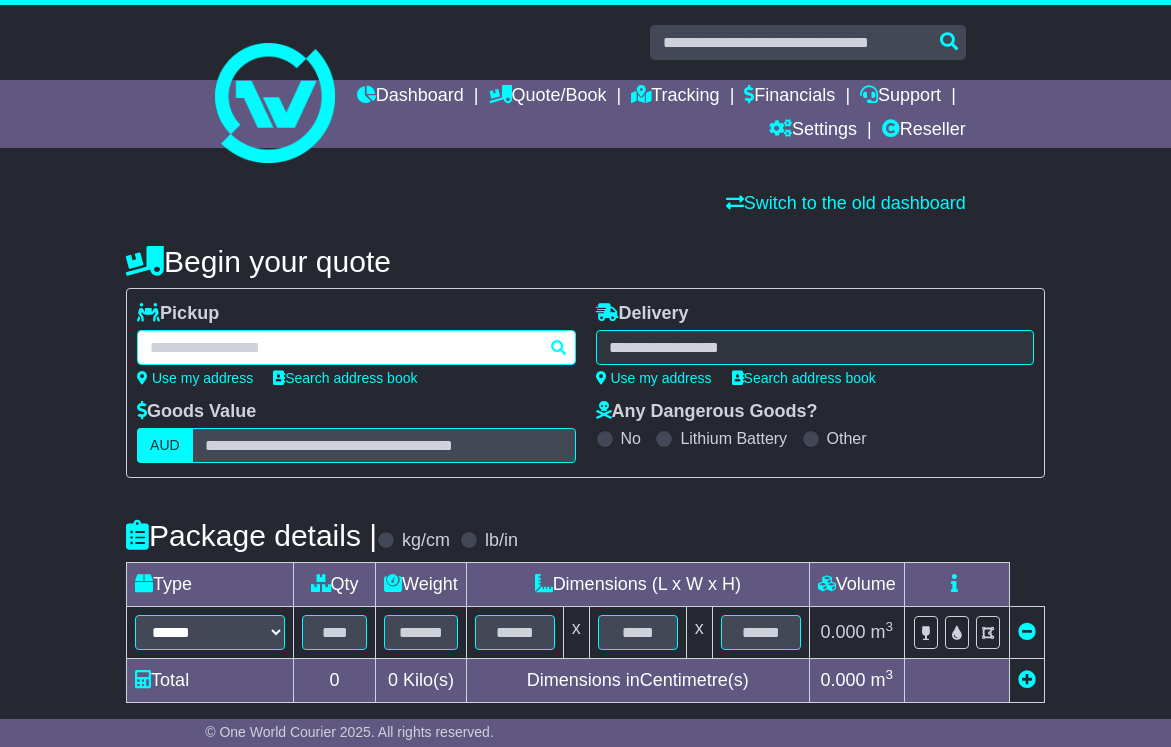 click at bounding box center [356, 347] 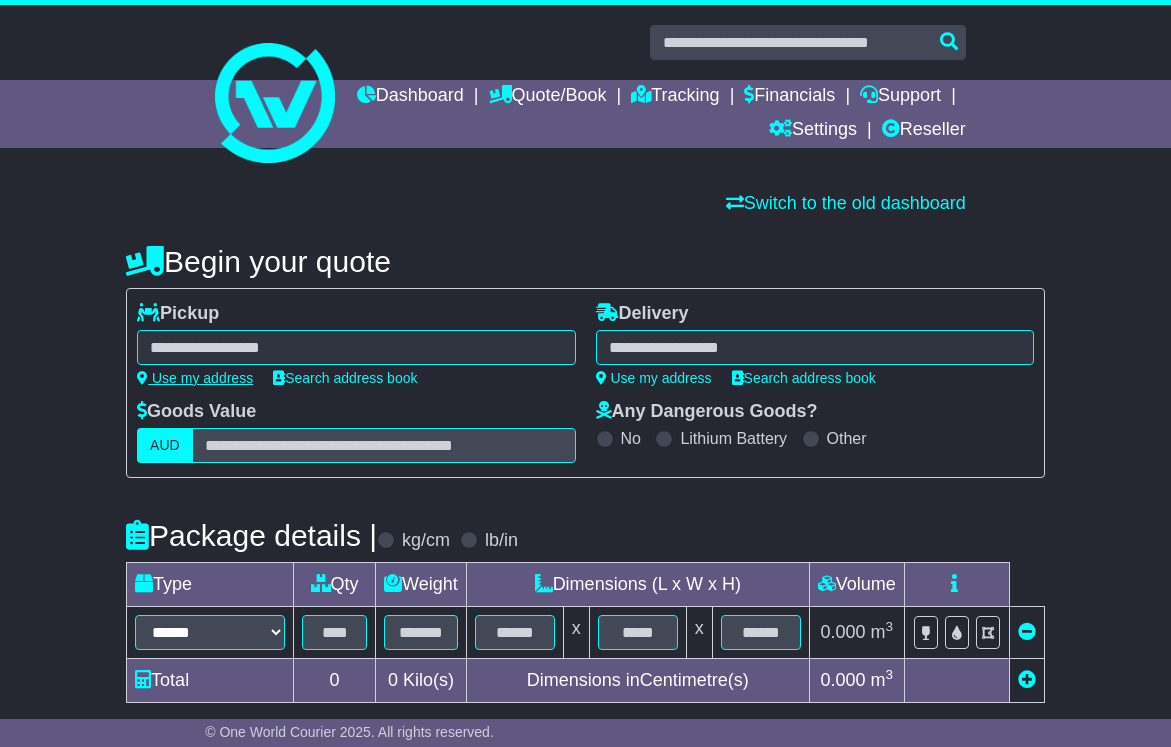 click on "Use my address" at bounding box center [195, 378] 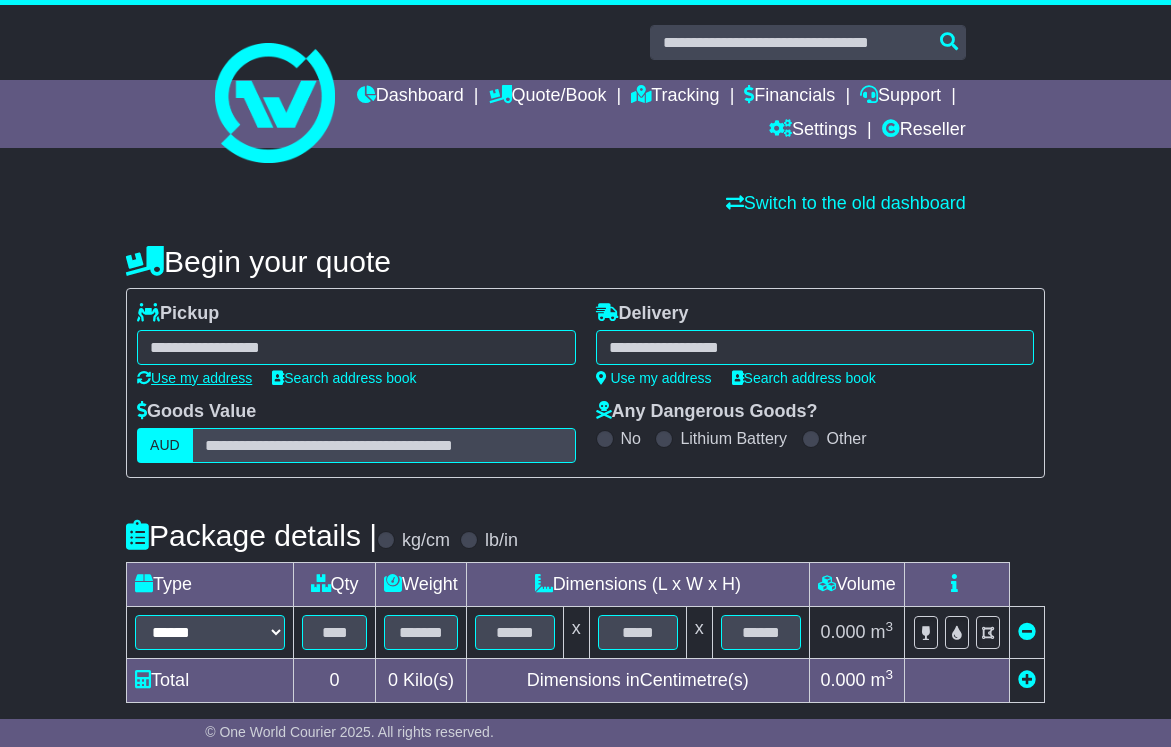 type on "**********" 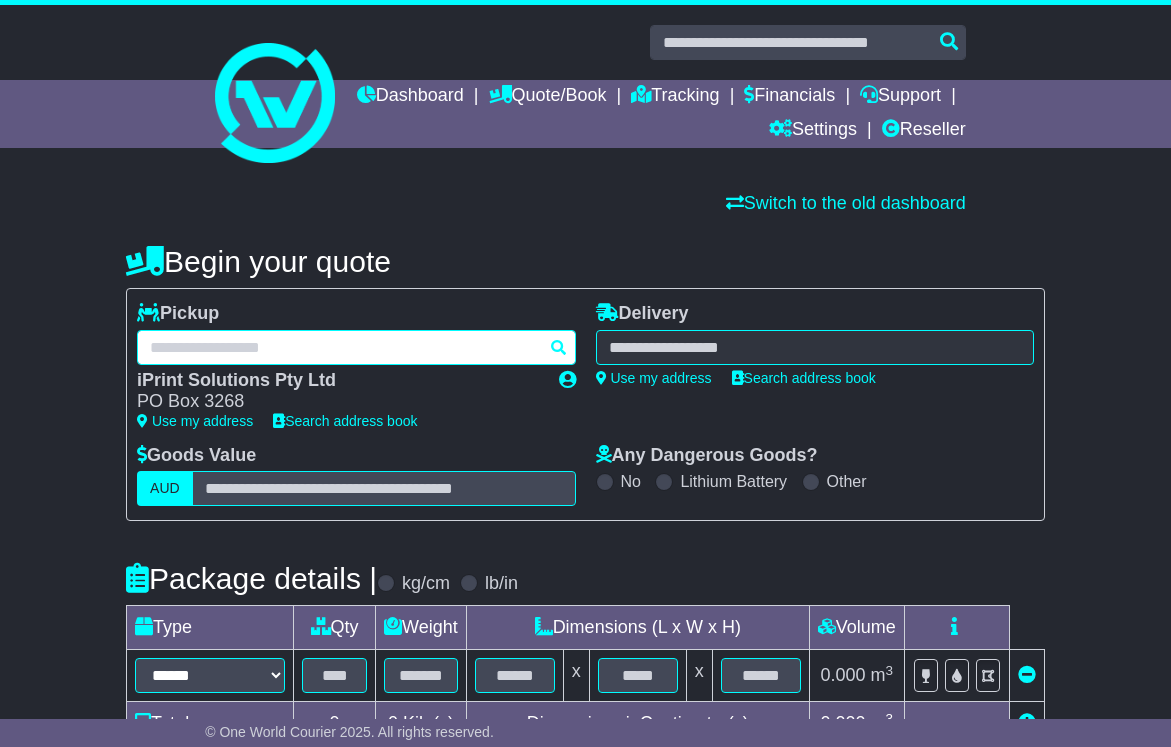 click on "**********" at bounding box center [356, 347] 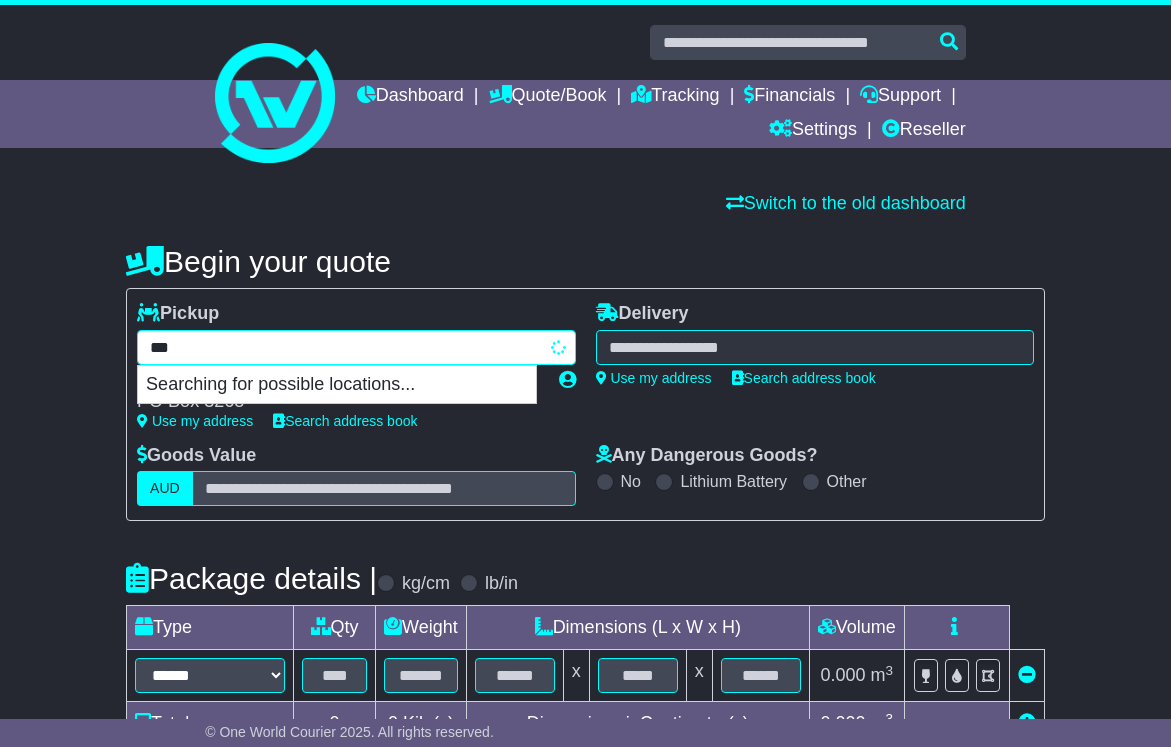 type on "****" 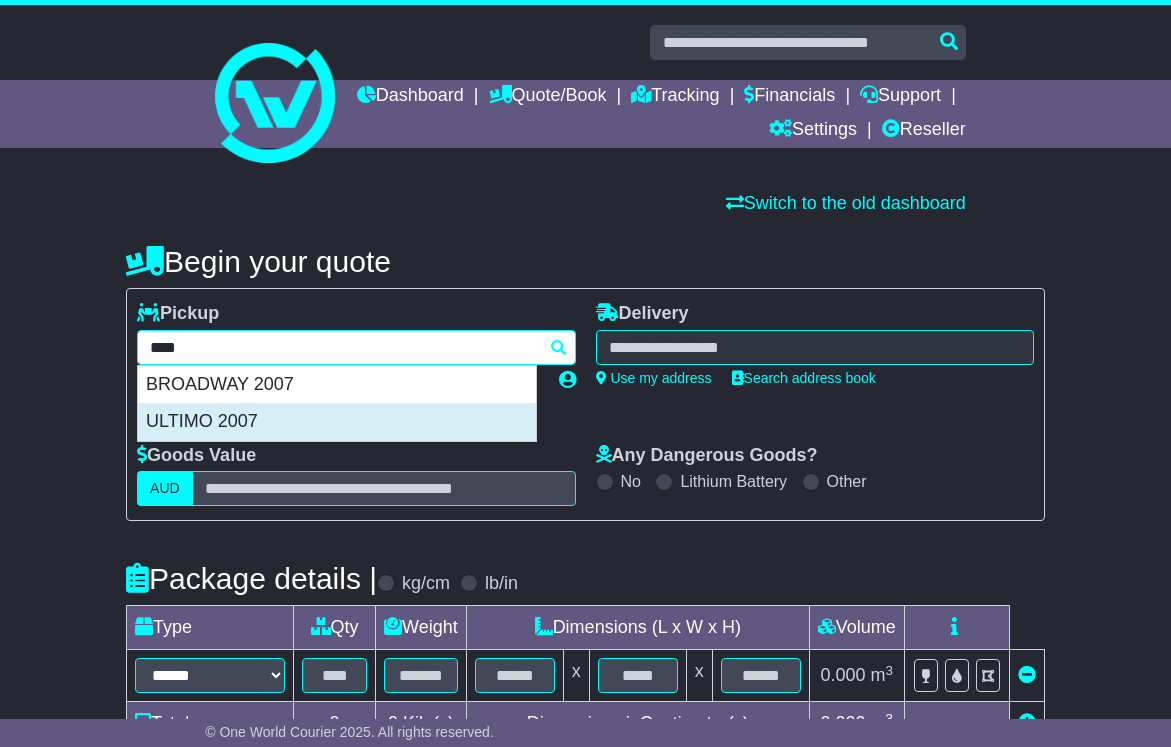 click on "ULTIMO 2007" at bounding box center (337, 422) 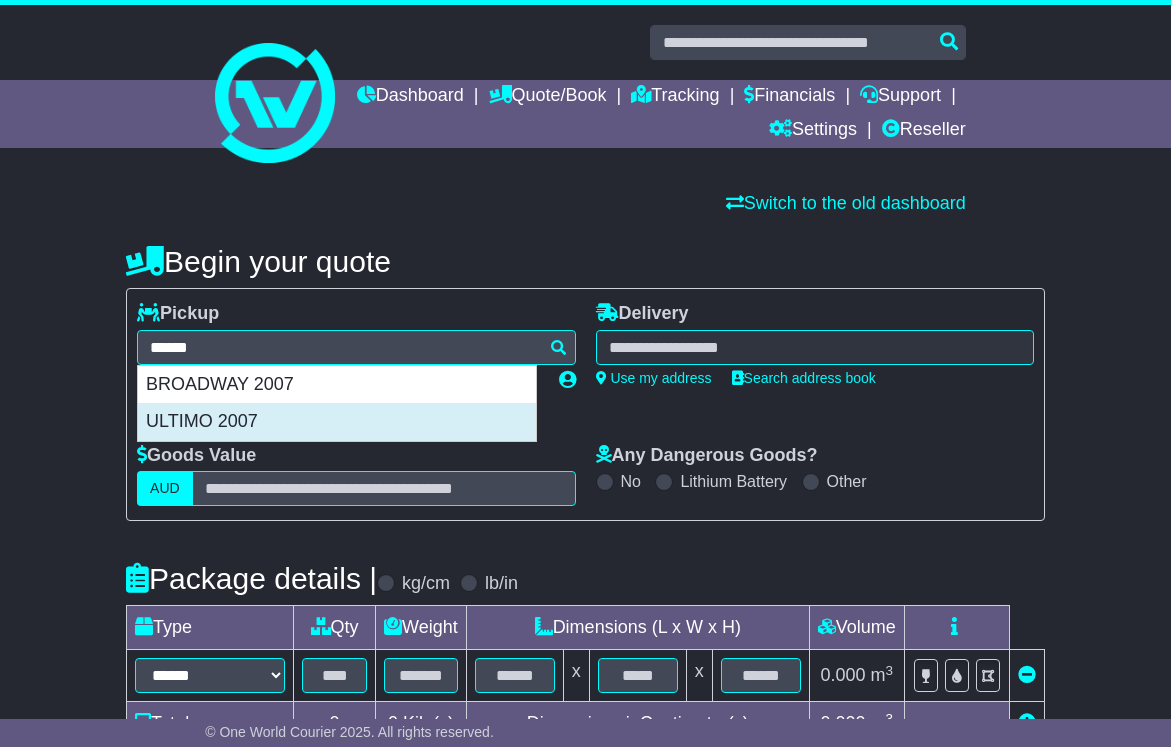 type on "**********" 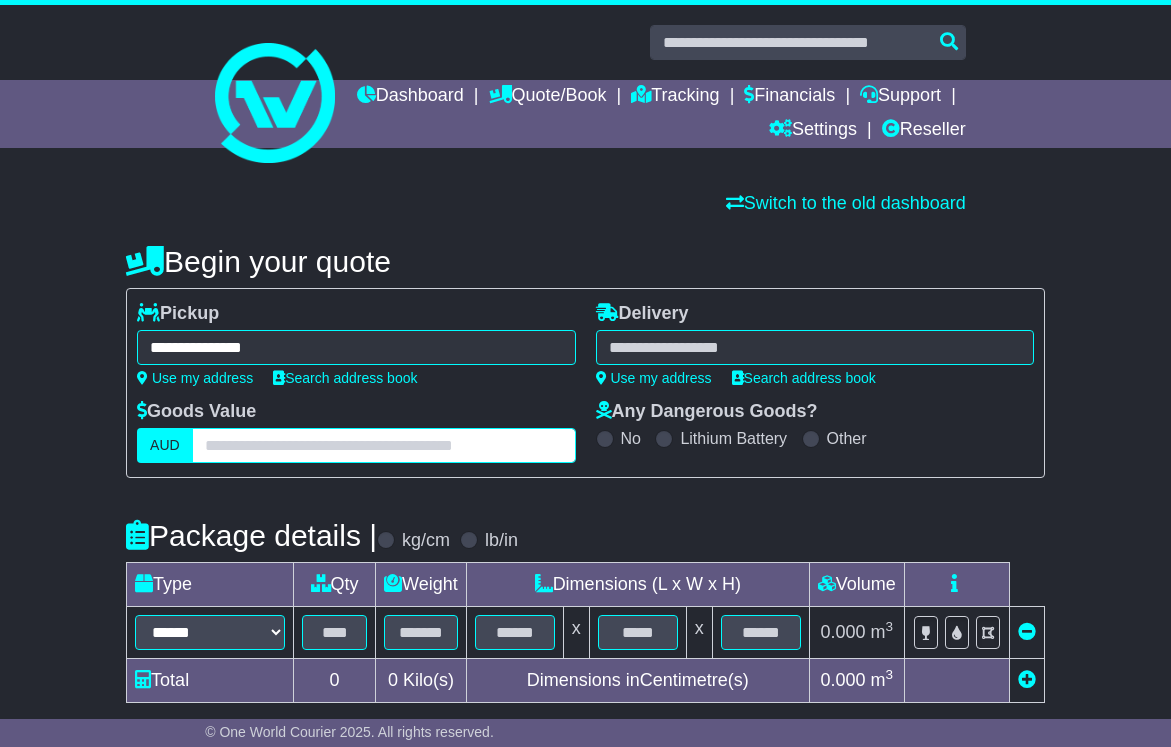 click at bounding box center (384, 445) 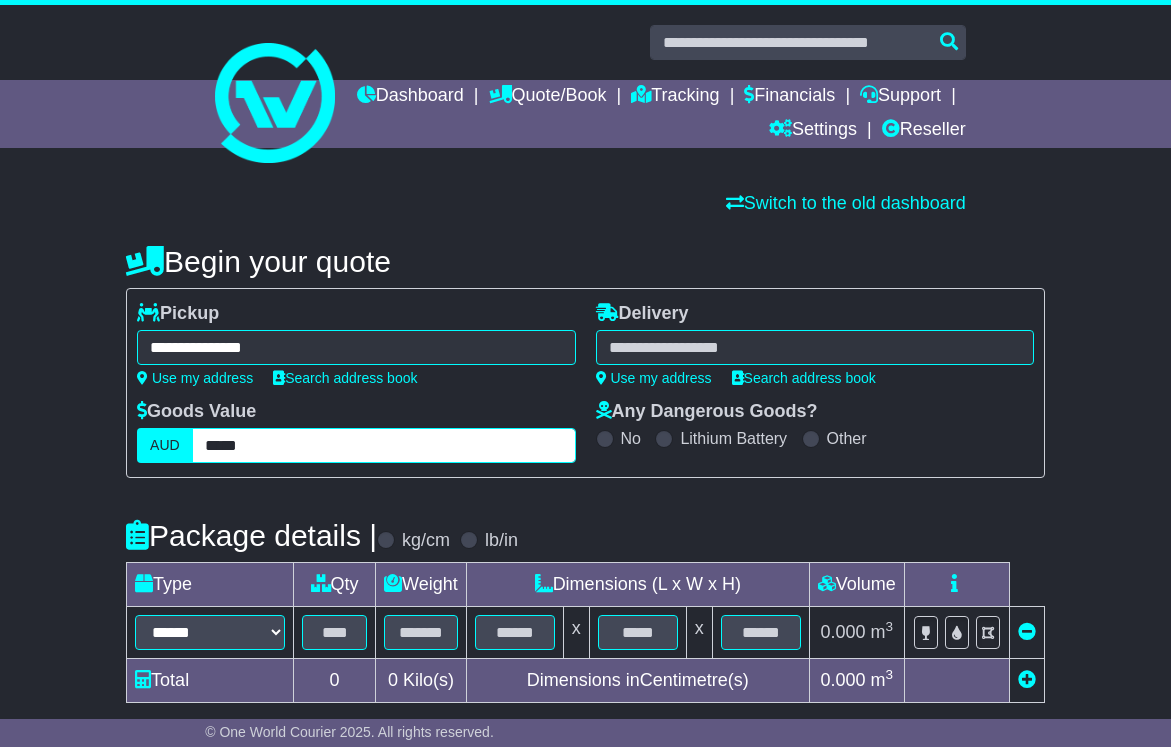 type on "*****" 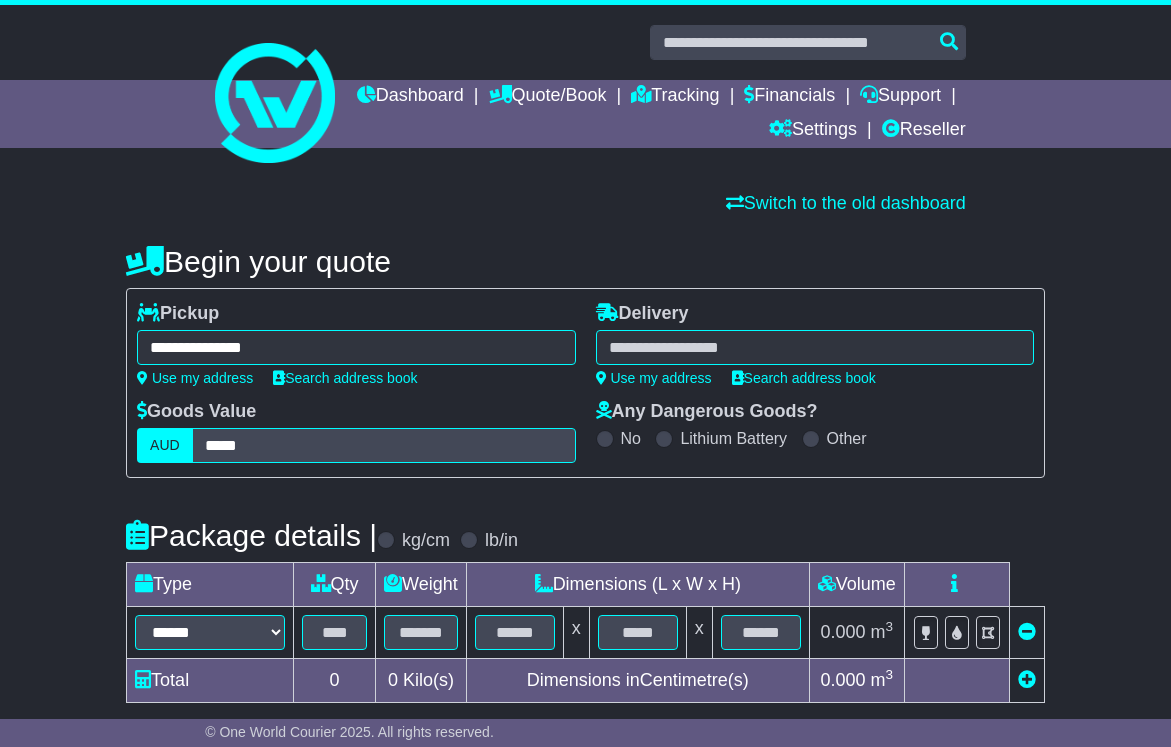 click at bounding box center [815, 347] 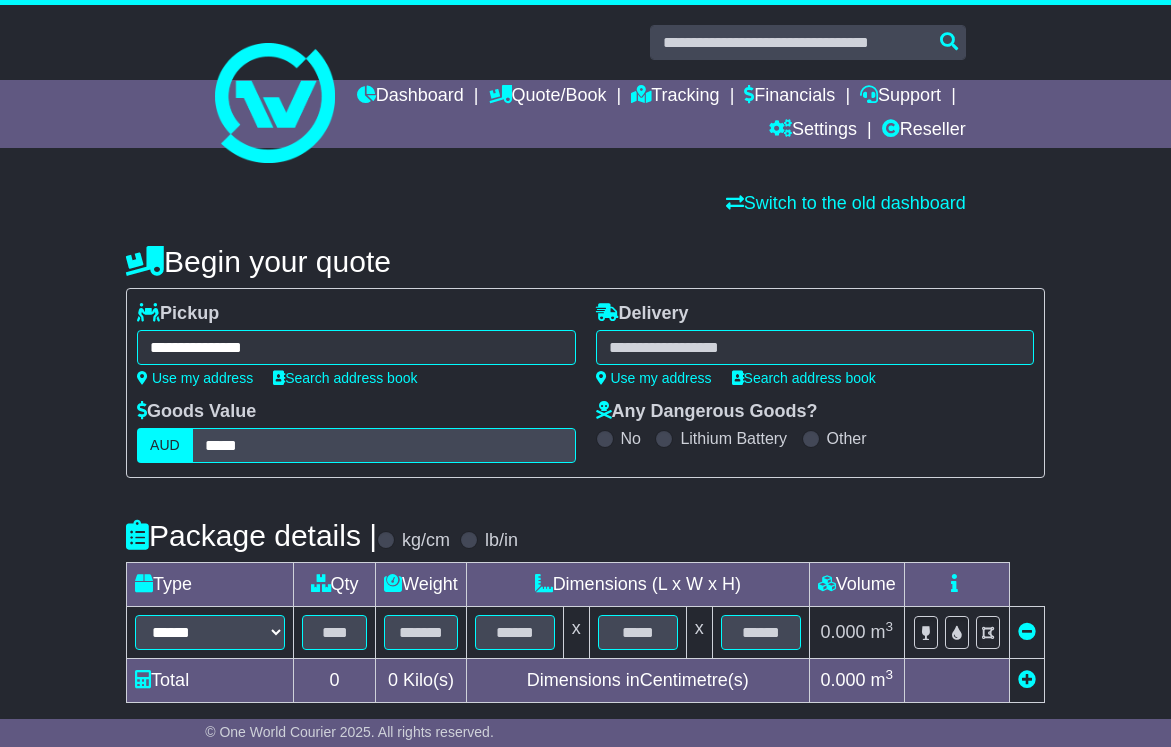 click at bounding box center [815, 347] 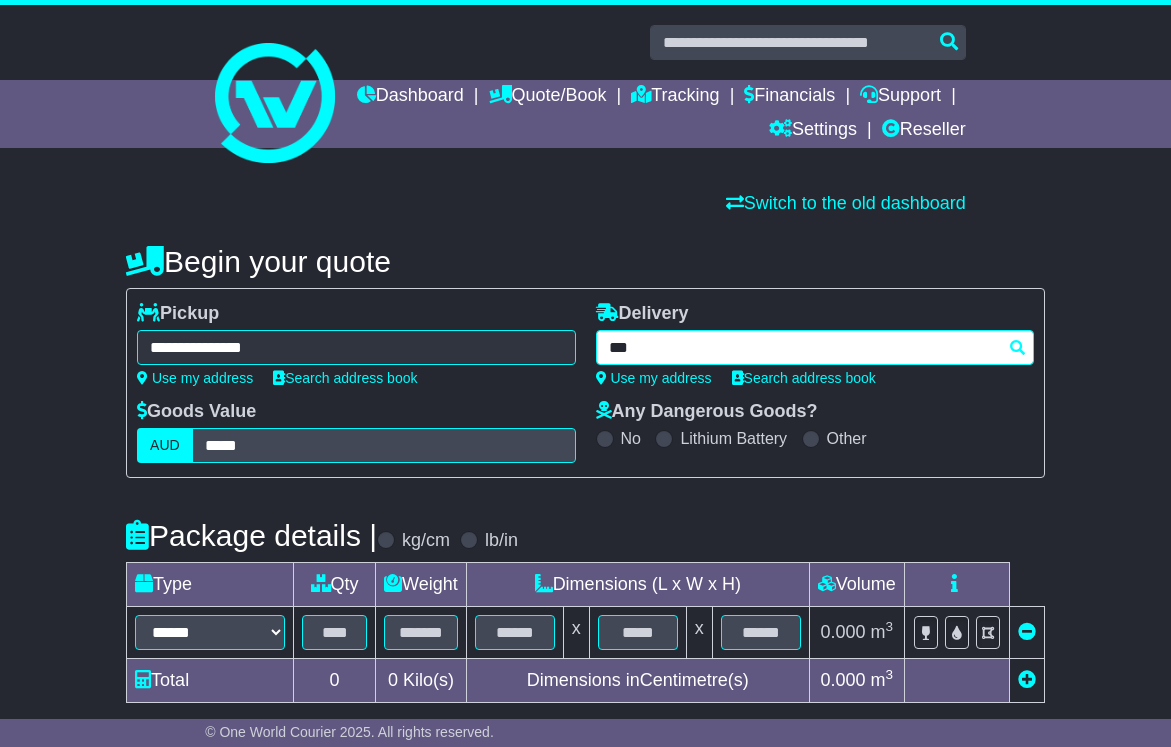 type on "****" 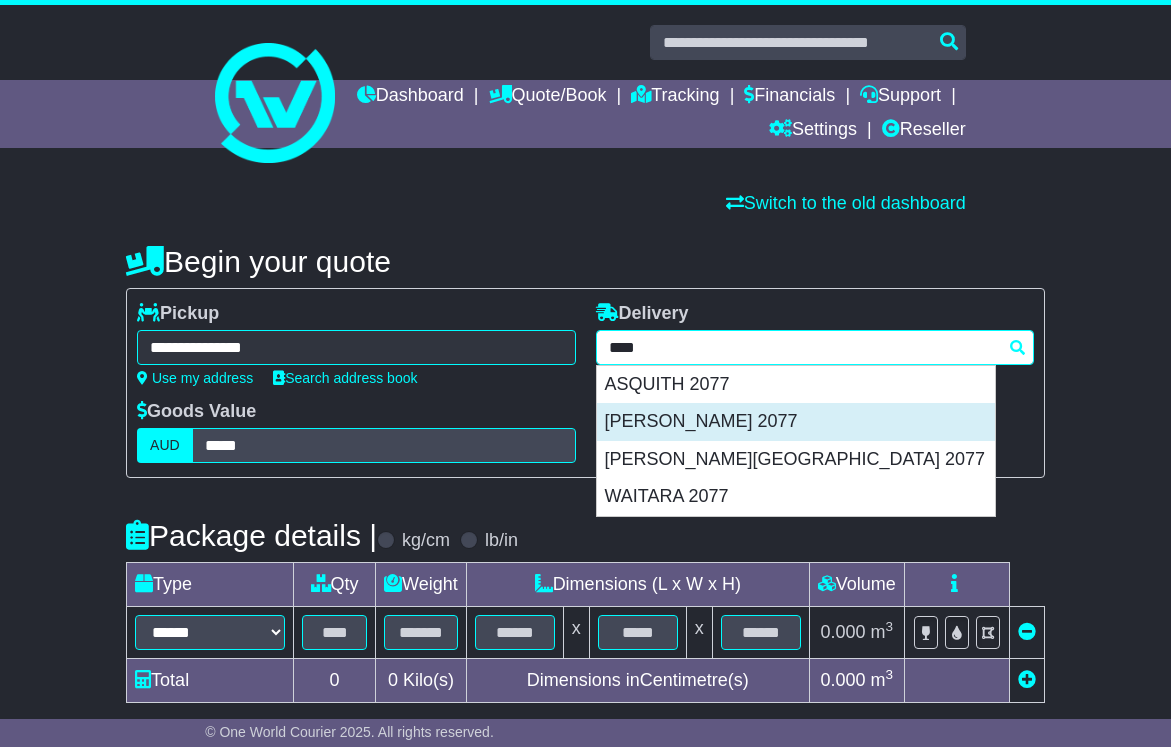 click on "HORNSBY 2077" at bounding box center [796, 422] 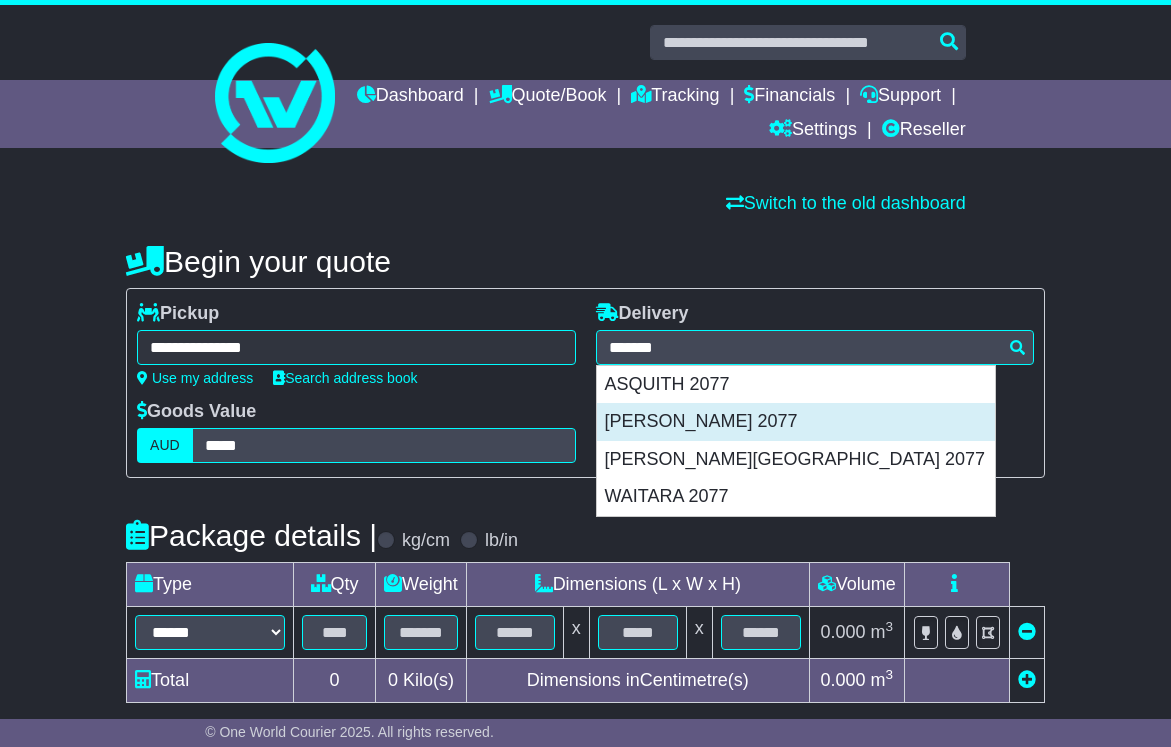 type on "**********" 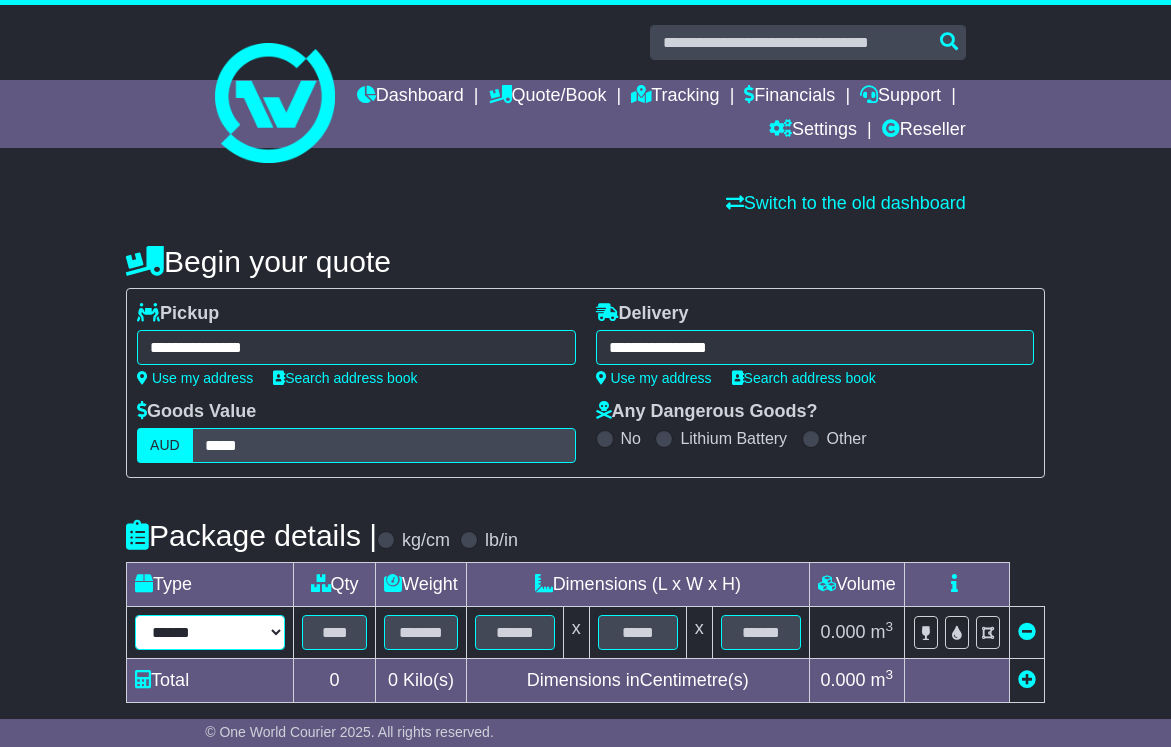 select on "****" 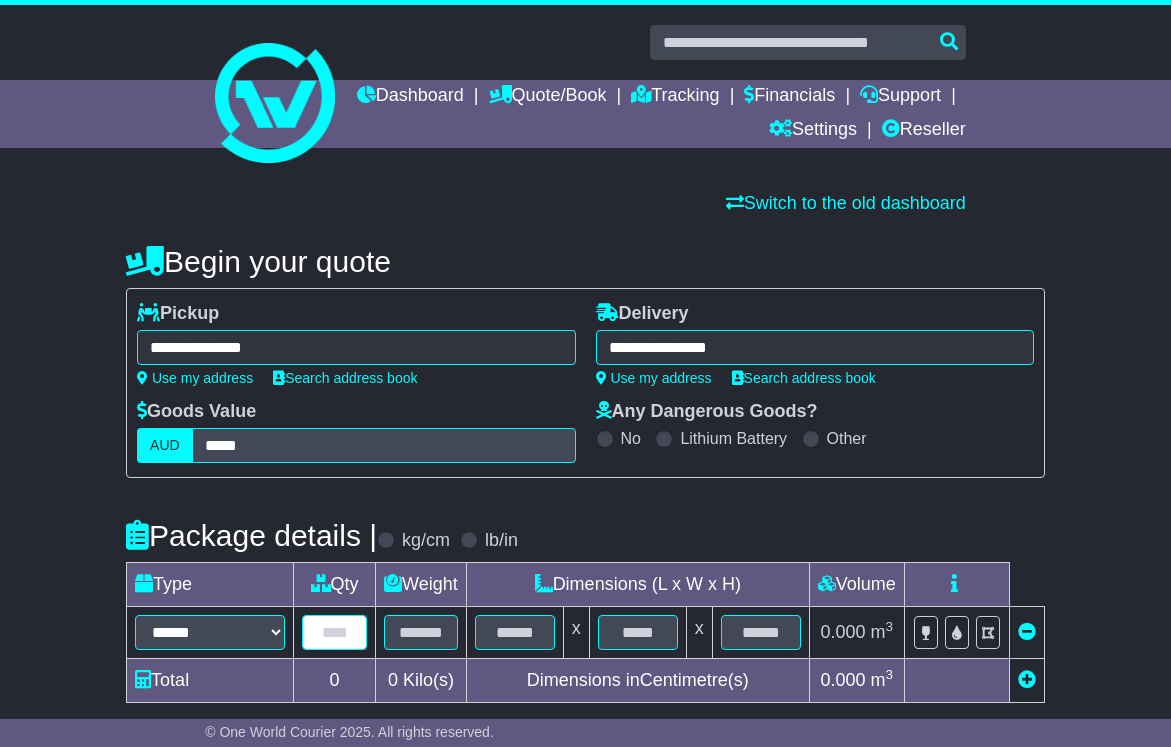 click at bounding box center (334, 632) 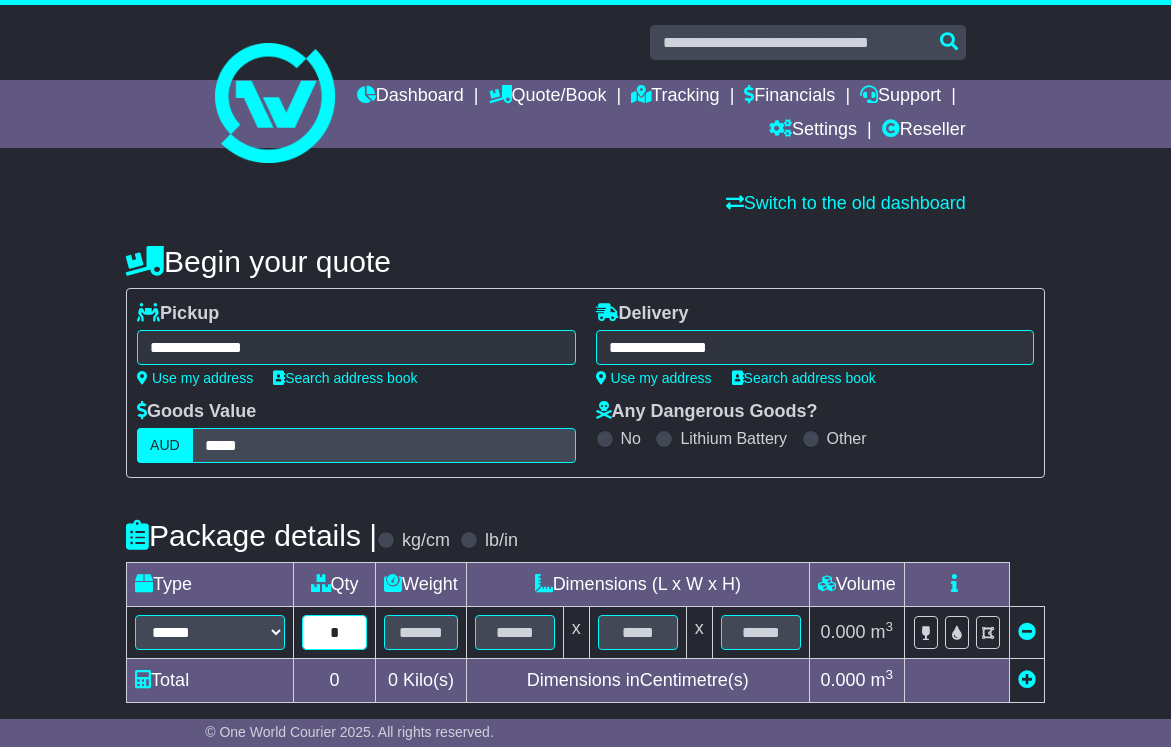 type on "*" 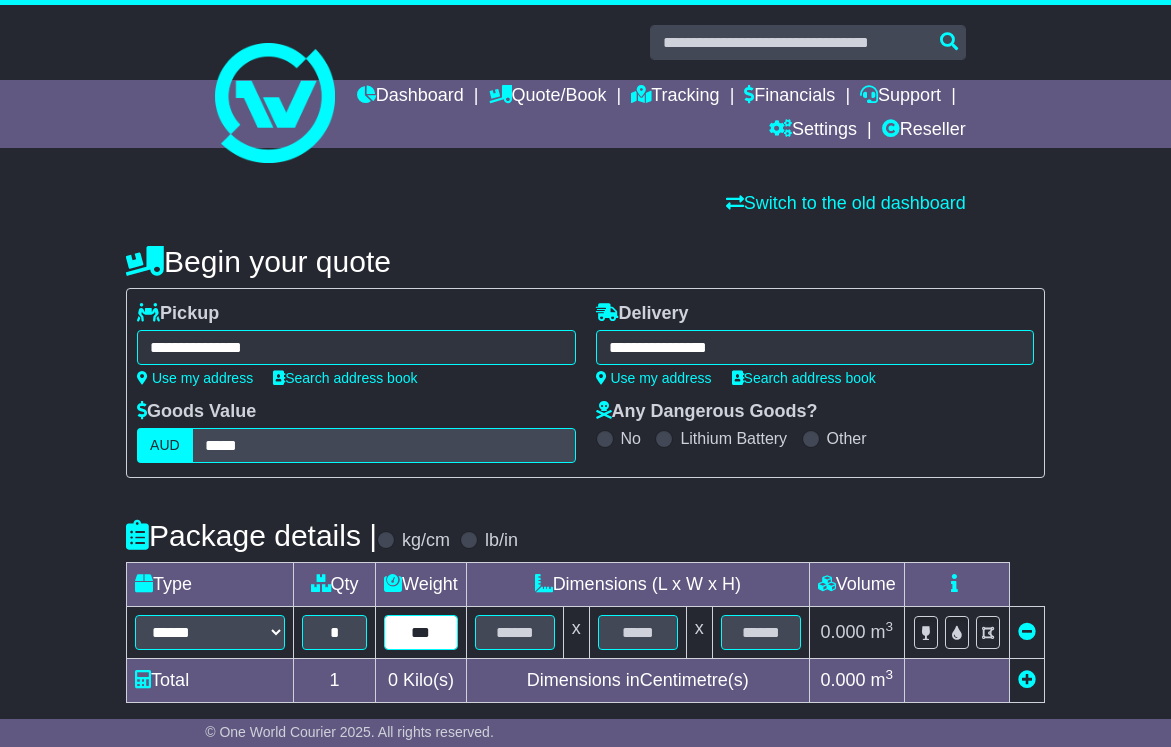 type on "***" 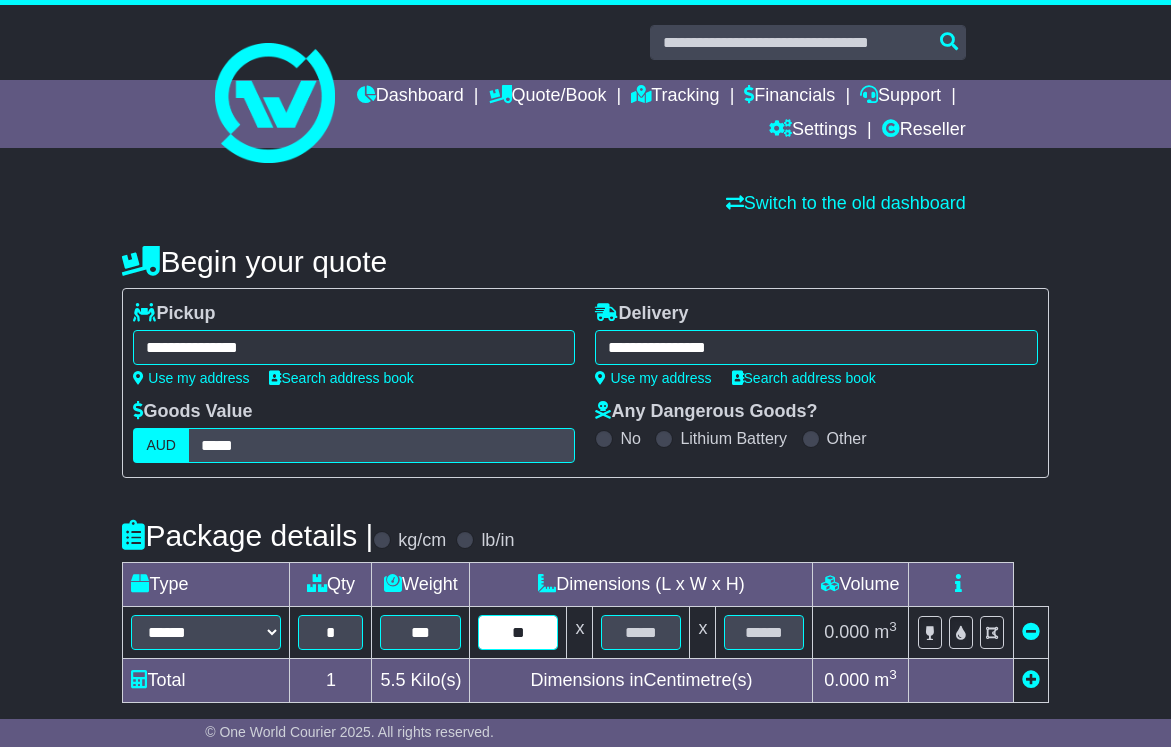 type on "**" 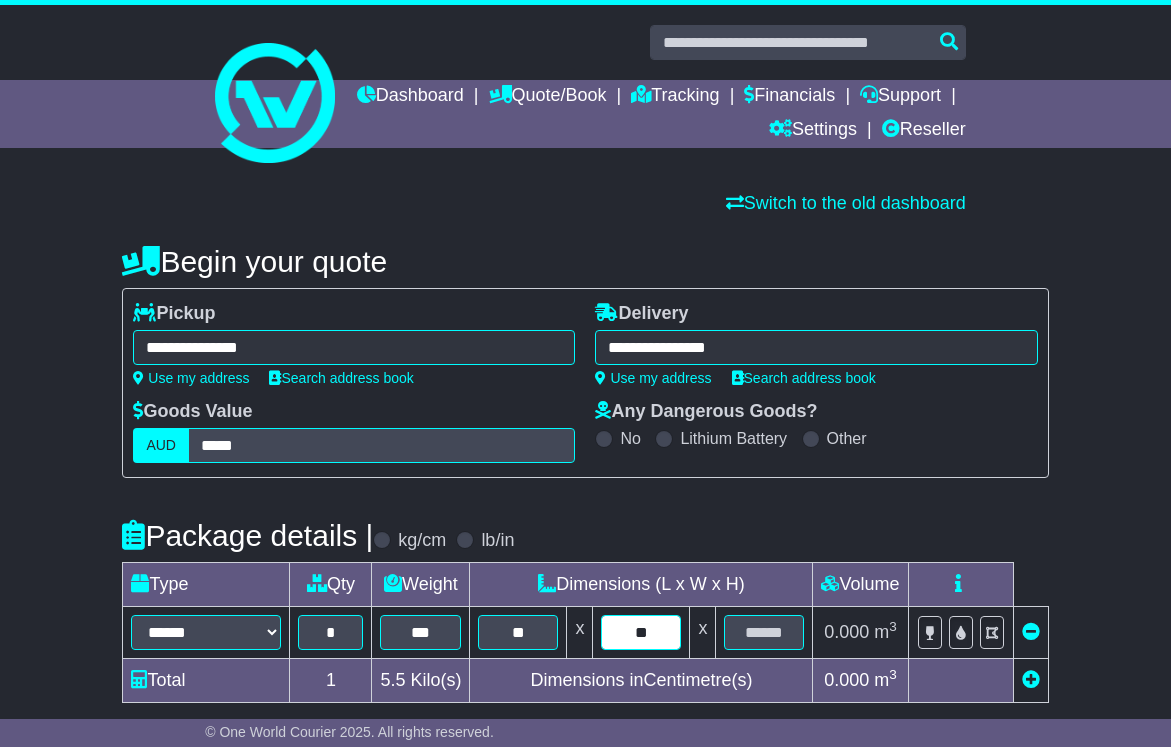 type on "**" 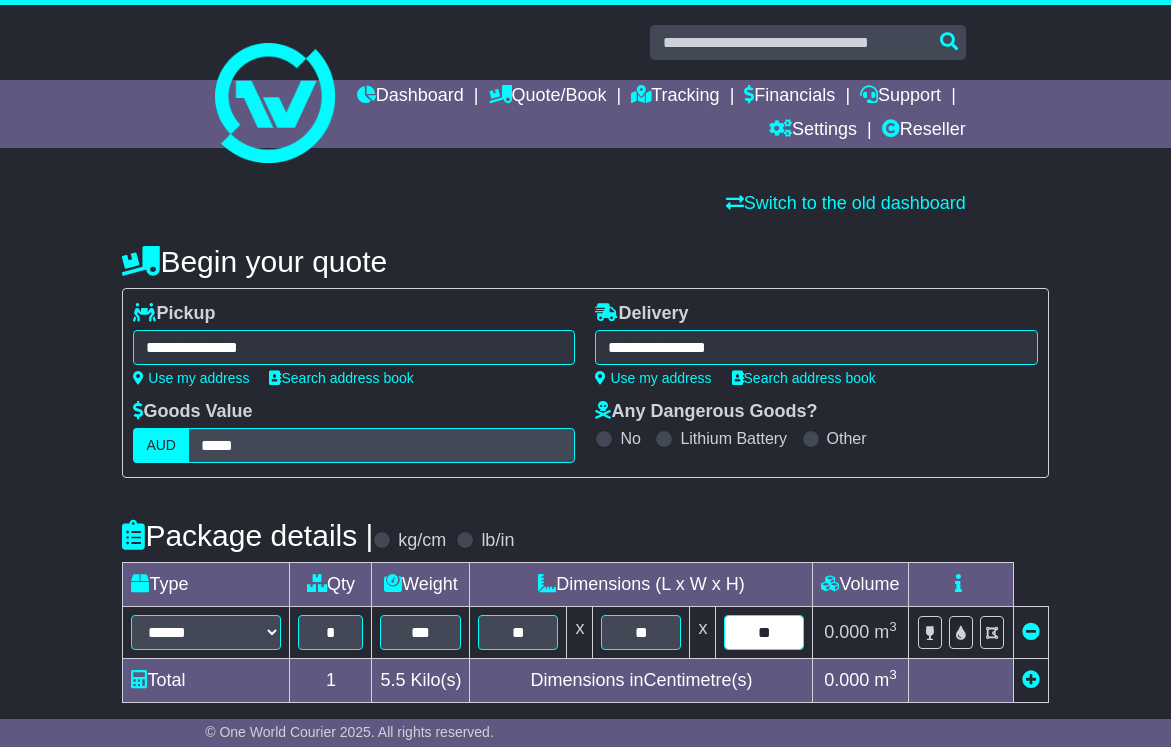 type on "**" 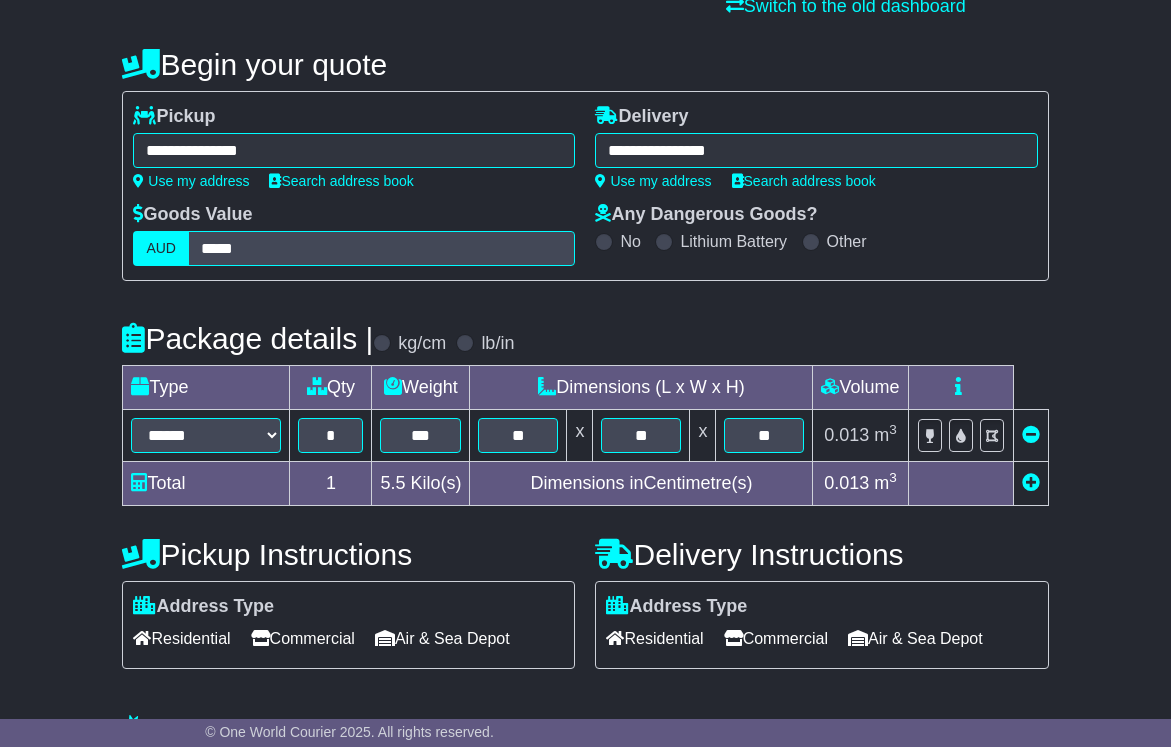 scroll, scrollTop: 4, scrollLeft: 0, axis: vertical 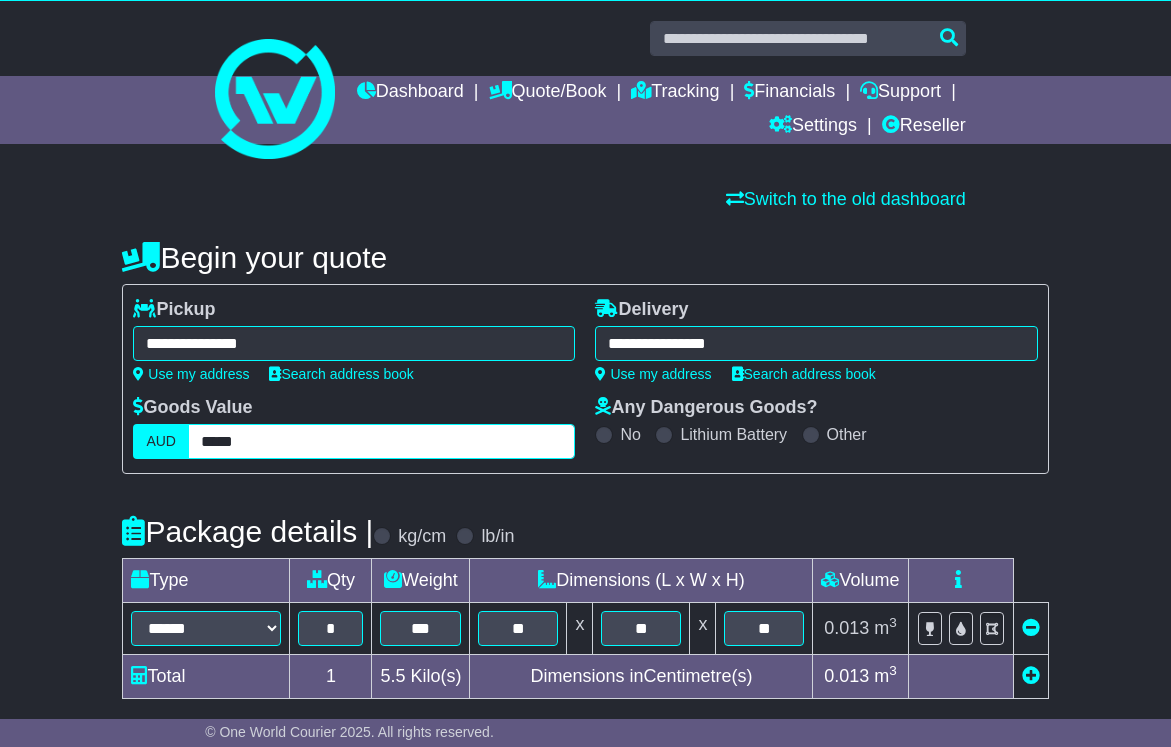 drag, startPoint x: 266, startPoint y: 430, endPoint x: 137, endPoint y: 440, distance: 129.38702 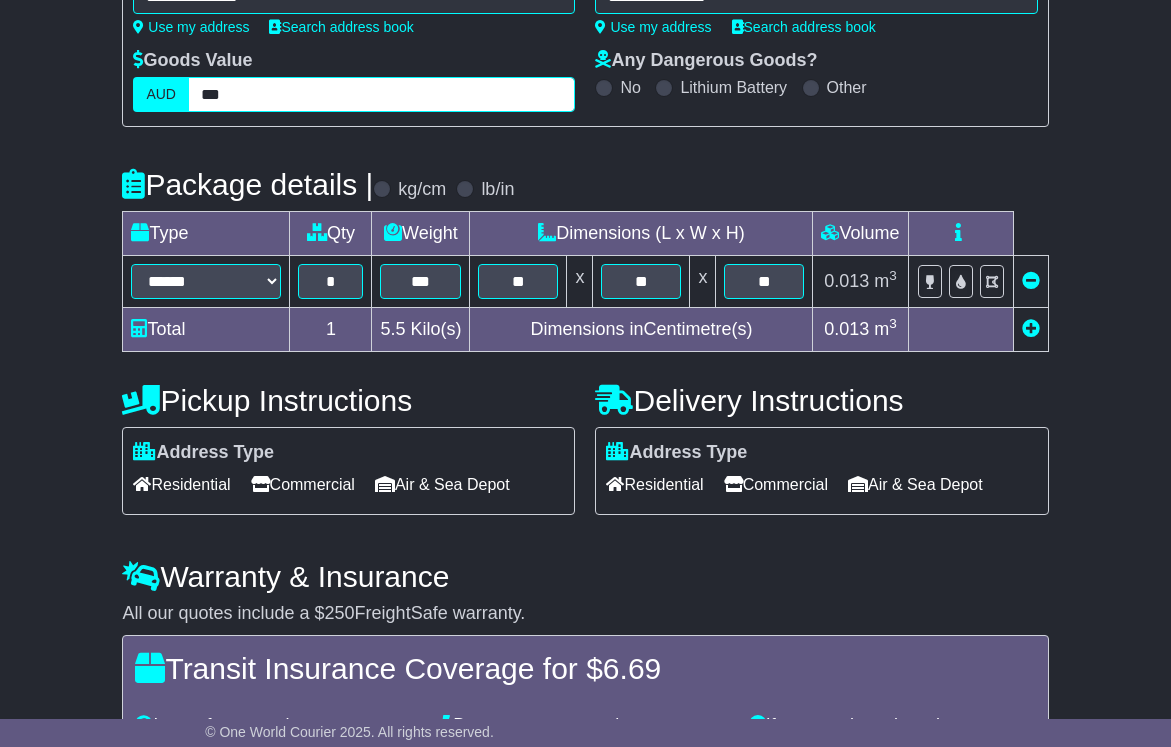 scroll, scrollTop: 369, scrollLeft: 0, axis: vertical 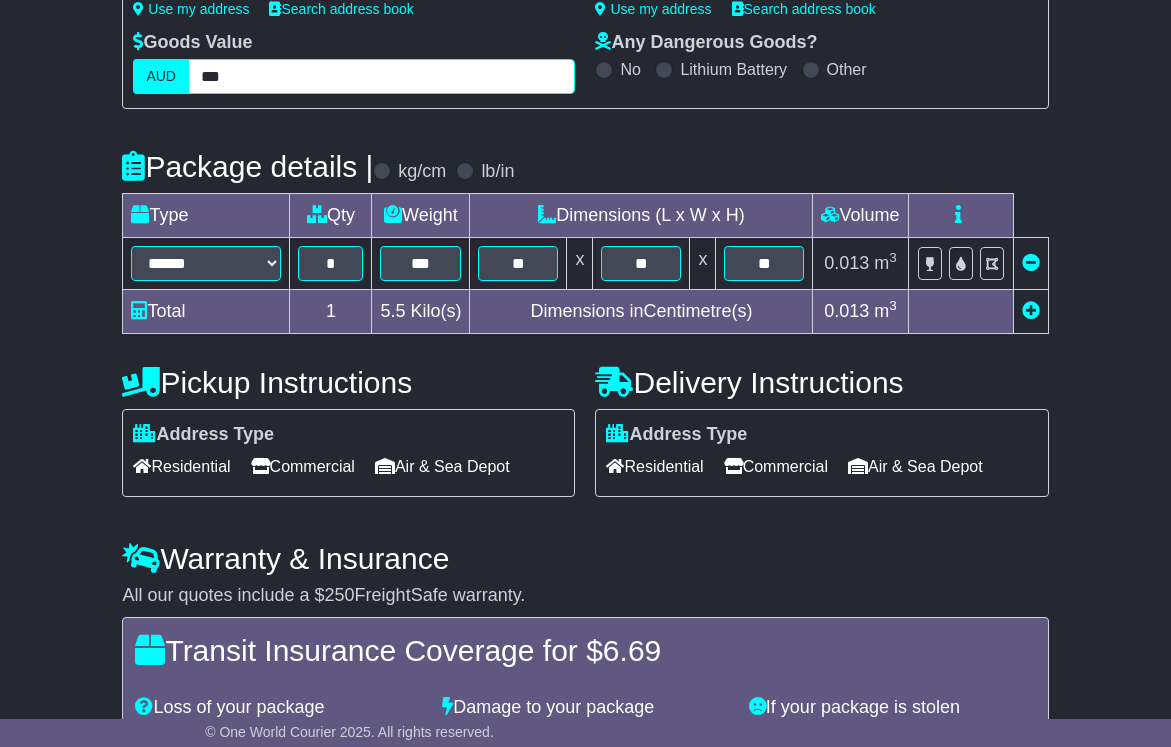 type on "***" 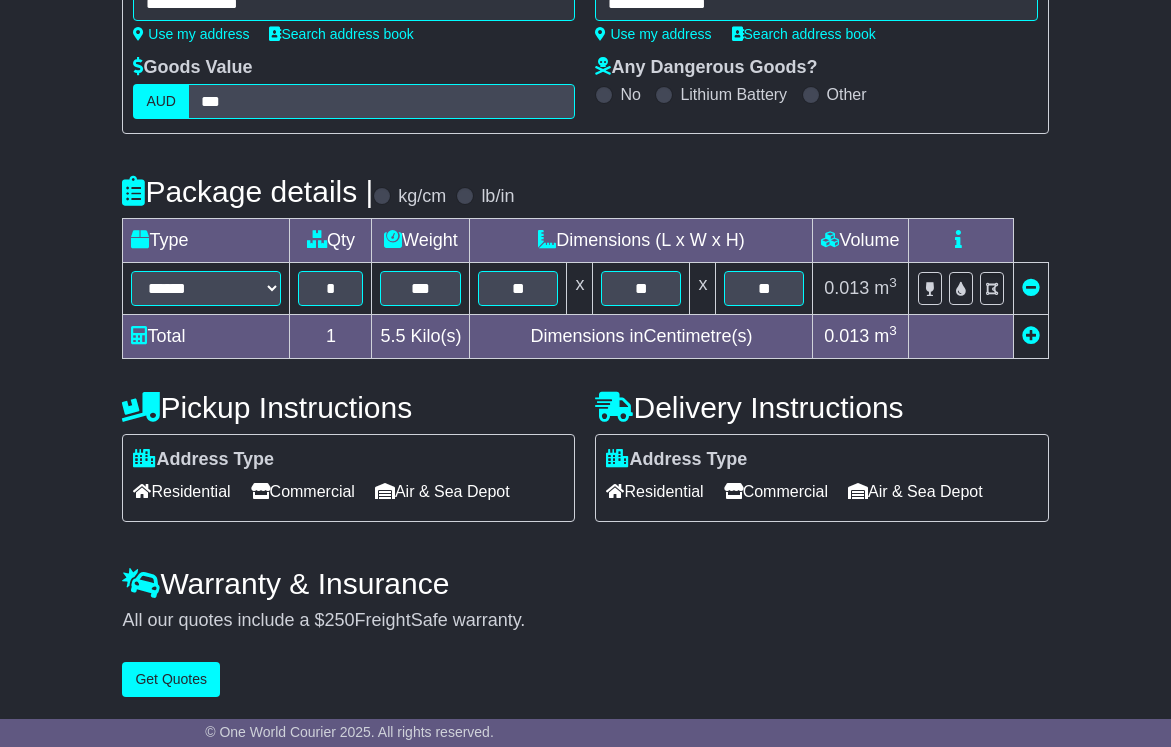 scroll, scrollTop: 340, scrollLeft: 0, axis: vertical 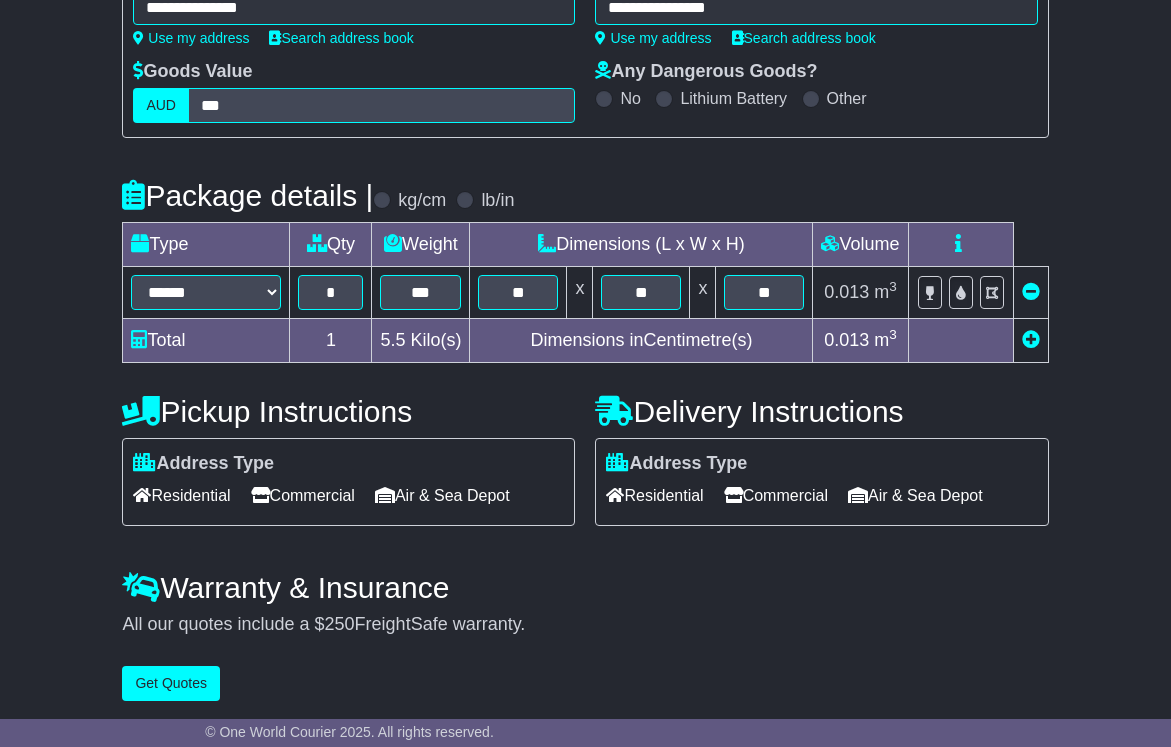 click on "Address Type
Residential
Commercial
Air & Sea Depot" at bounding box center (821, 482) 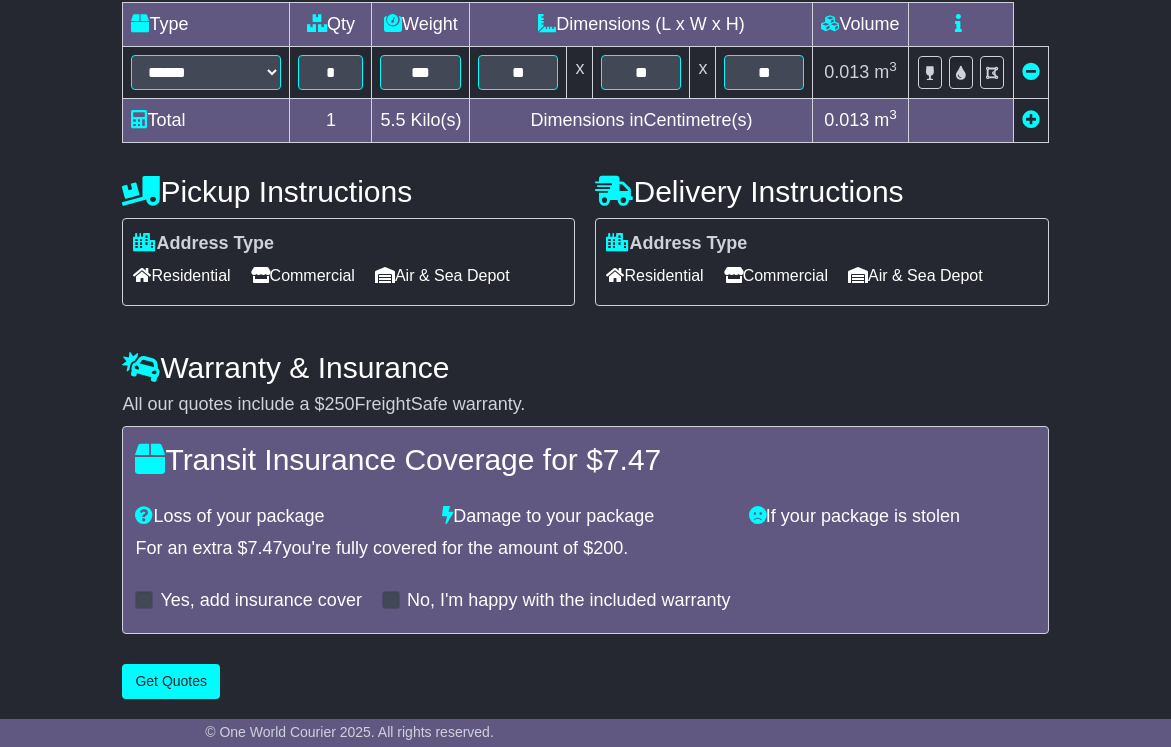 scroll, scrollTop: 559, scrollLeft: 0, axis: vertical 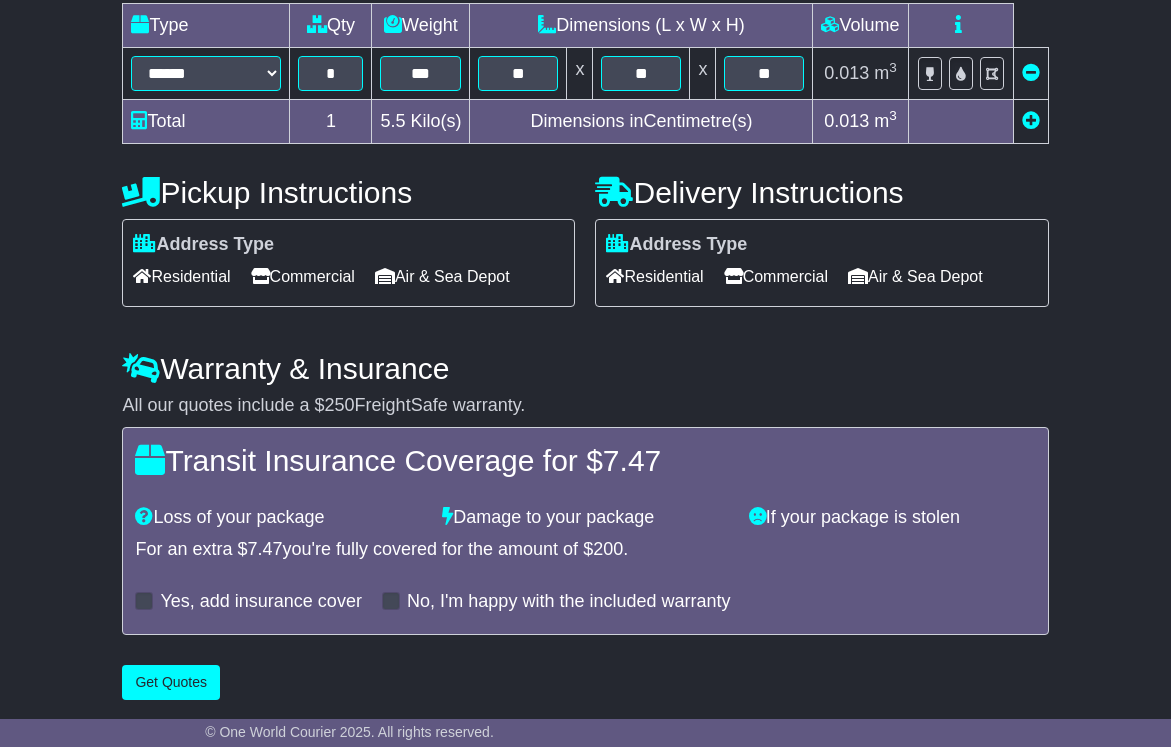 click on "Get Quotes" at bounding box center (171, 682) 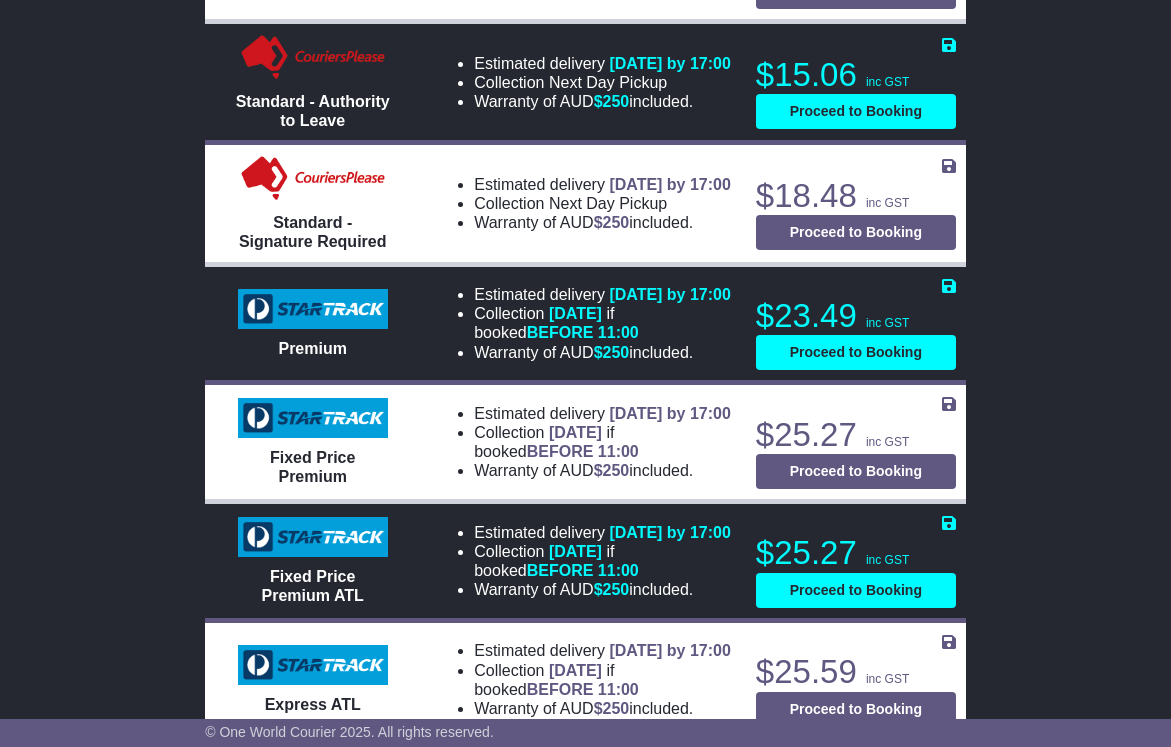 scroll, scrollTop: 1359, scrollLeft: 0, axis: vertical 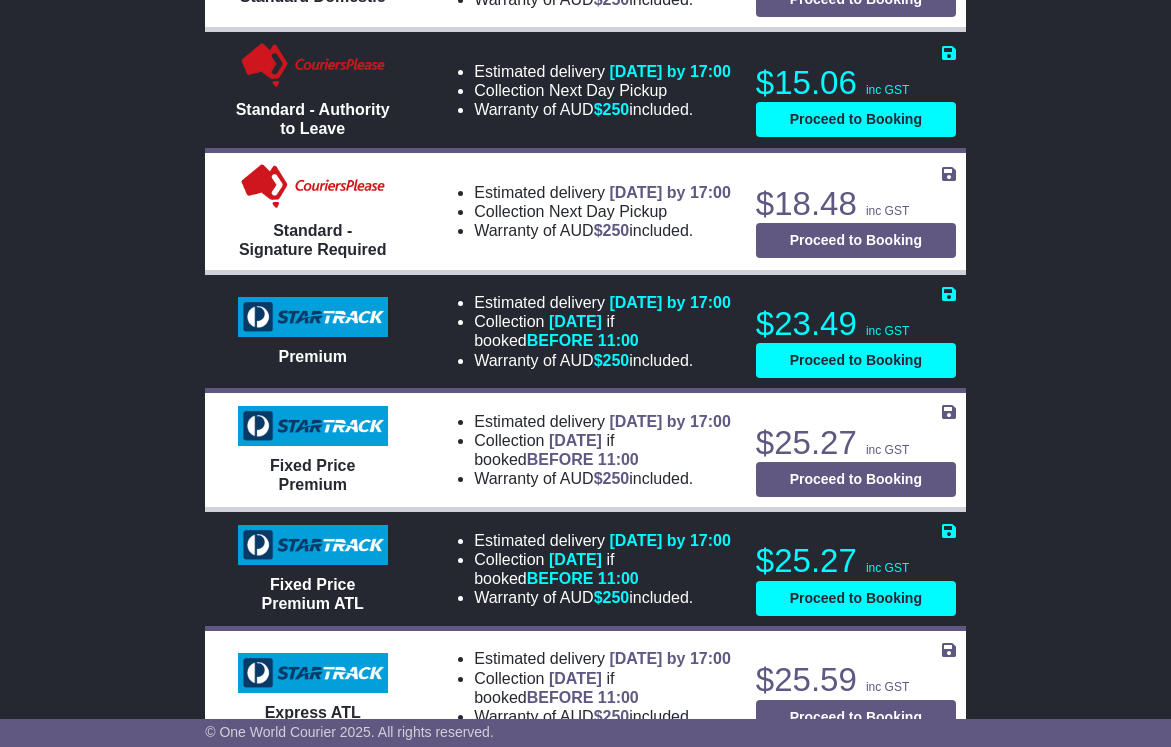 click on "Proceed to Booking" at bounding box center (856, 360) 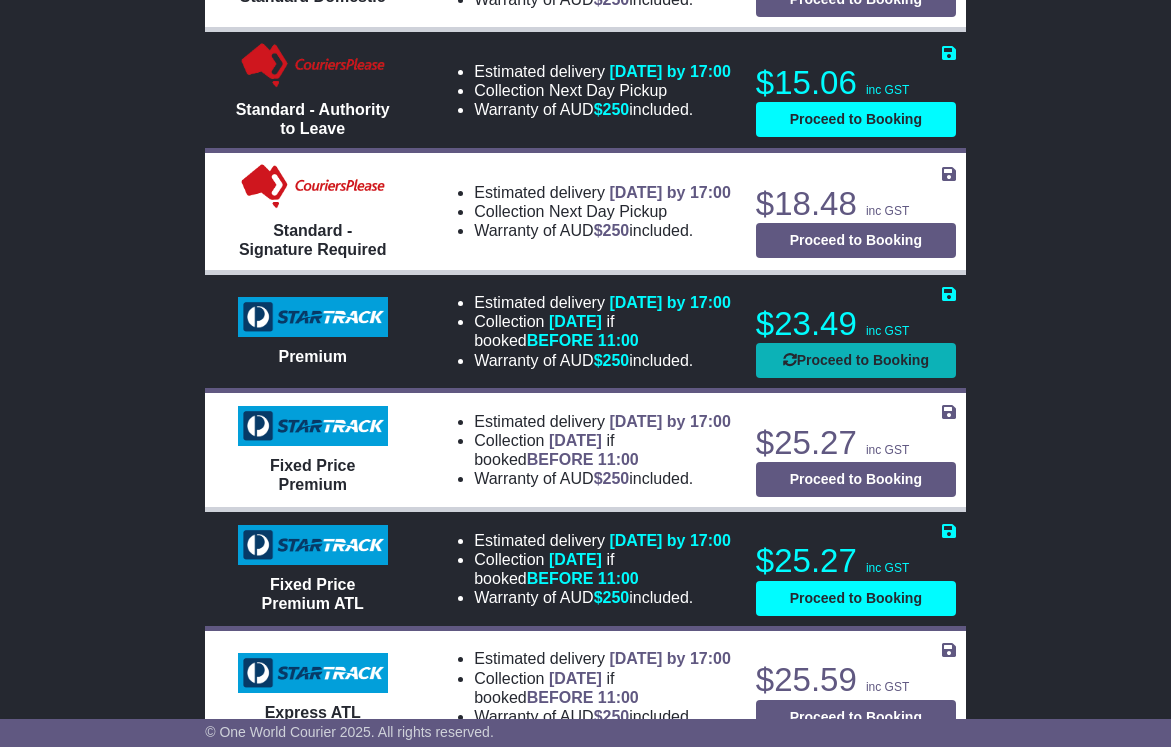 select on "****" 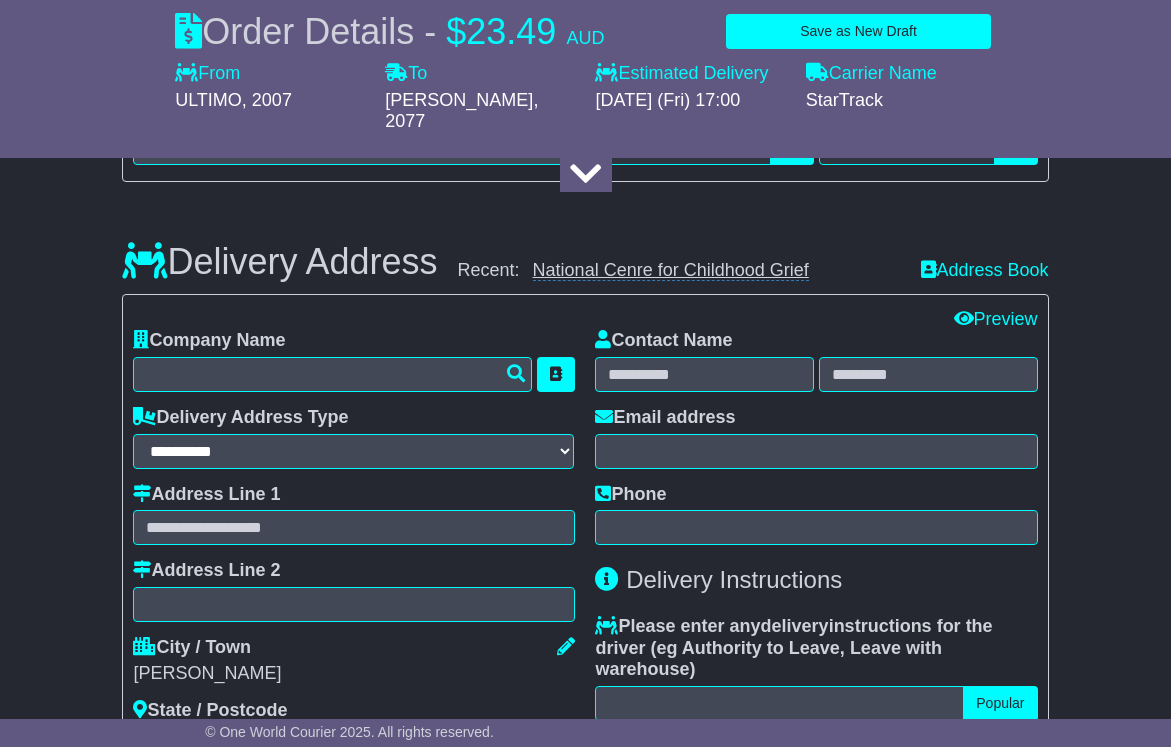 click on "National Cenre for Childhood Grief" at bounding box center (671, 270) 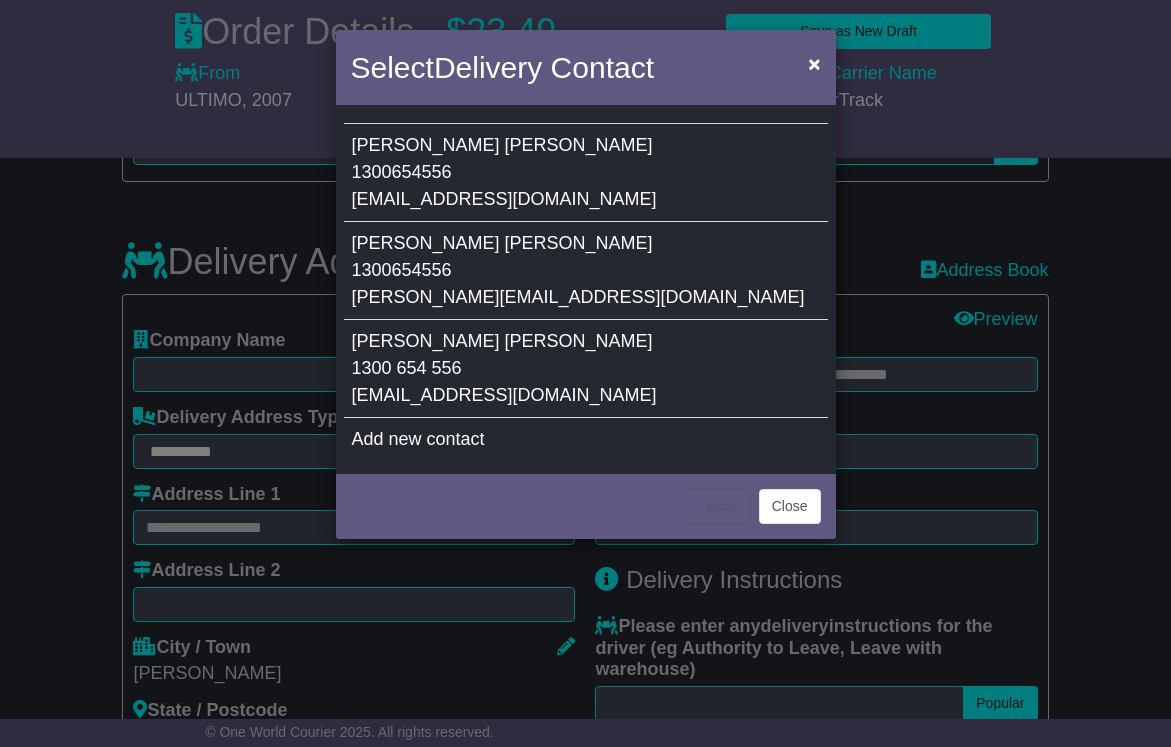 click on "[EMAIL_ADDRESS][DOMAIN_NAME]" at bounding box center [504, 395] 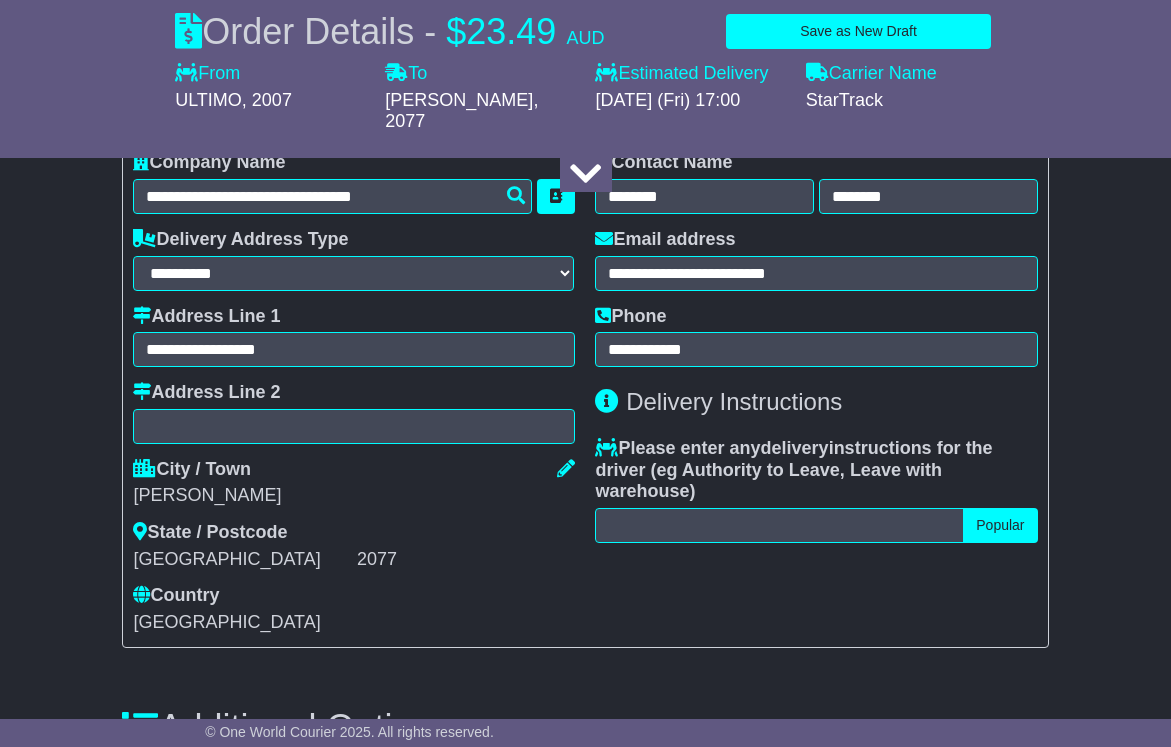 scroll, scrollTop: 1551, scrollLeft: 0, axis: vertical 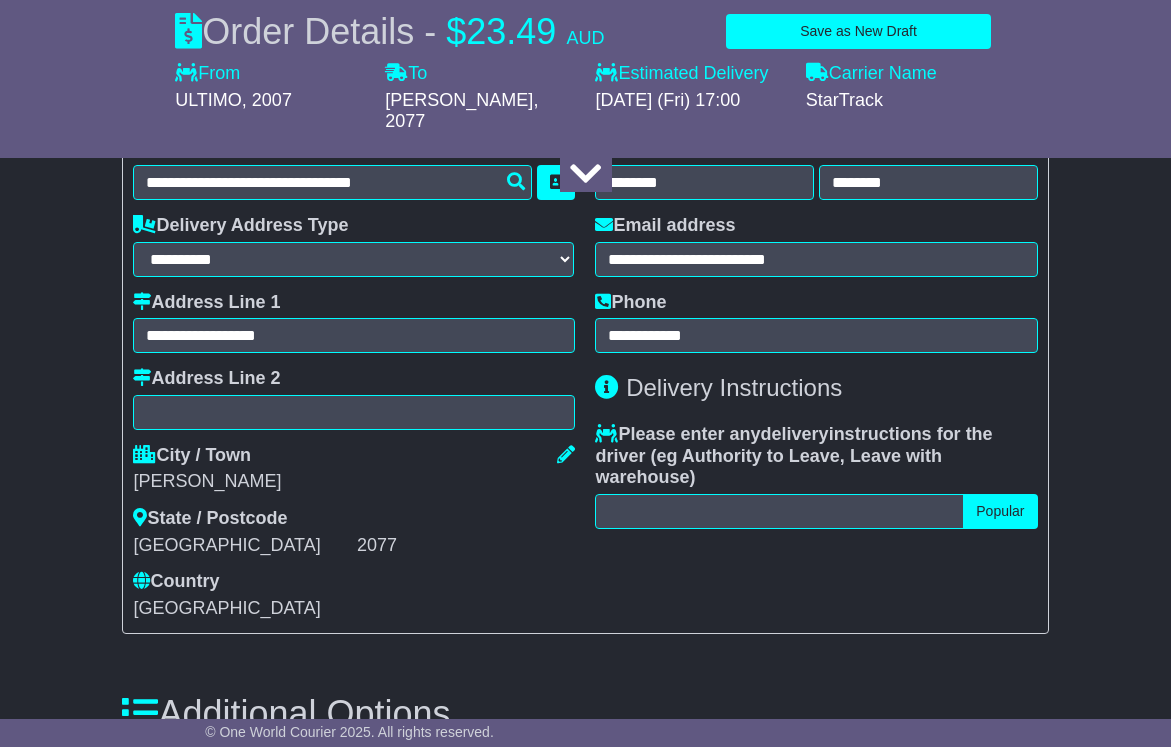 click on "Popular" at bounding box center (1000, 511) 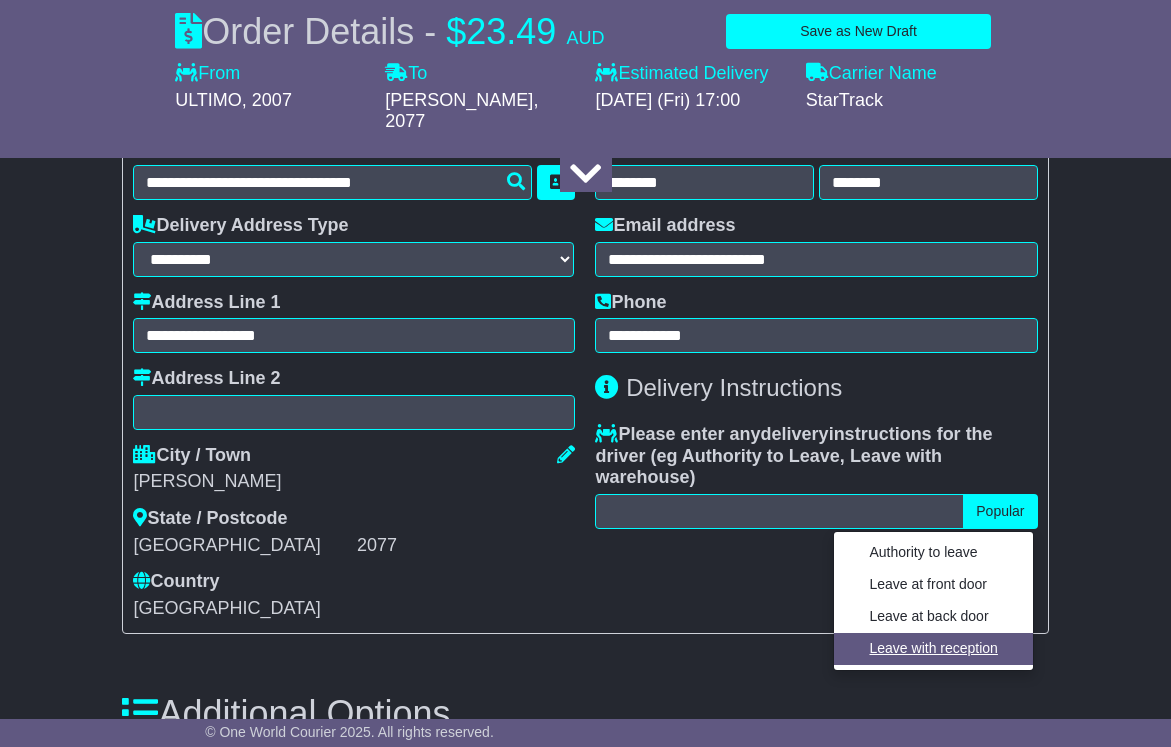 click on "Leave with reception" at bounding box center (933, 648) 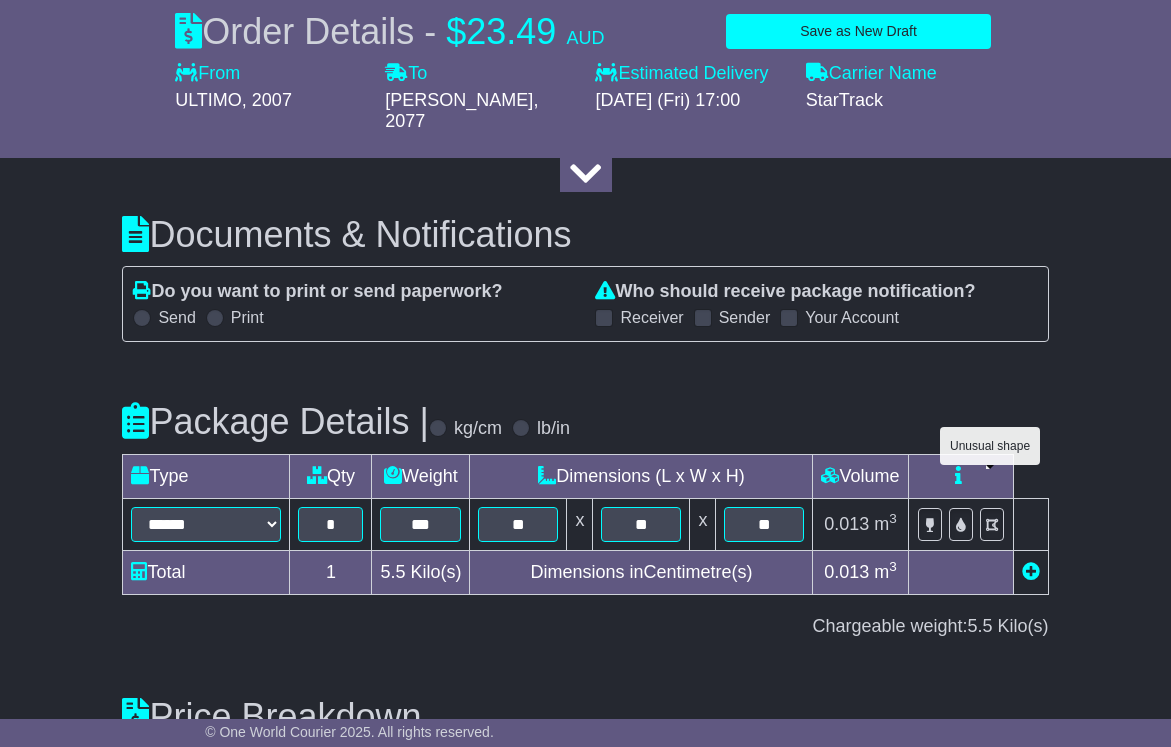 scroll, scrollTop: 2274, scrollLeft: 0, axis: vertical 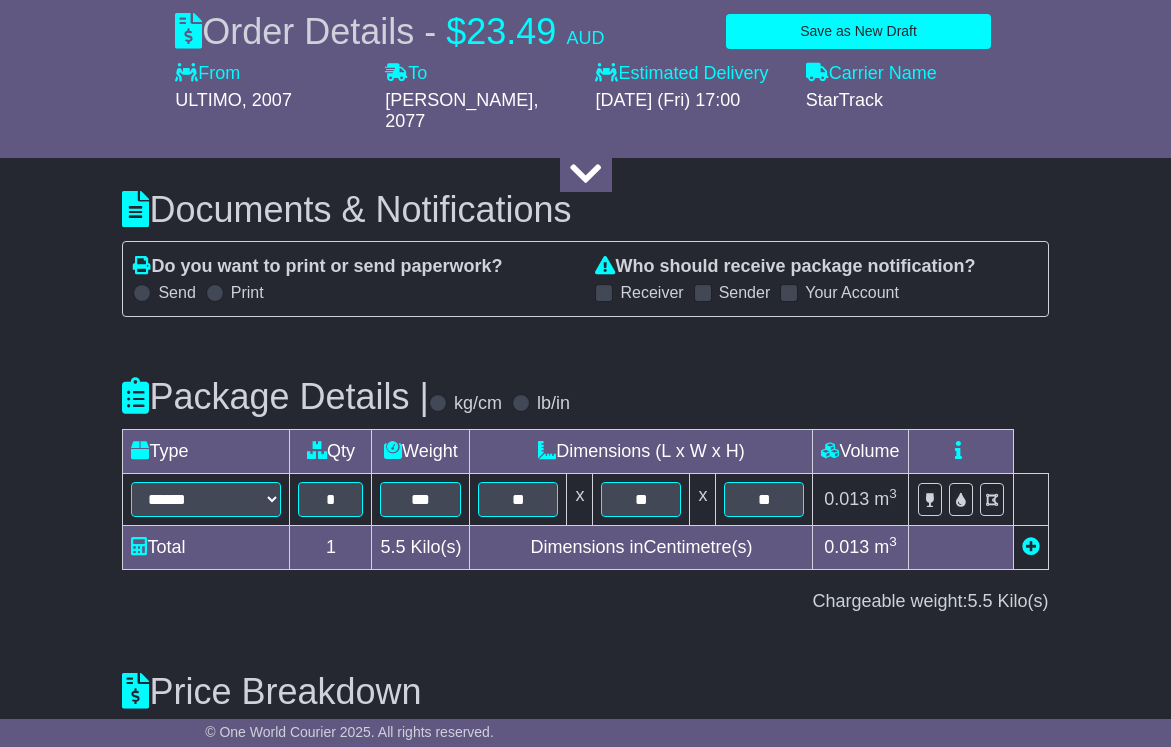 click on "Do you want to print or send paperwork?
Send
Print
Who should receive package notification?
Receiver
Sender
Your Account" at bounding box center (585, 279) 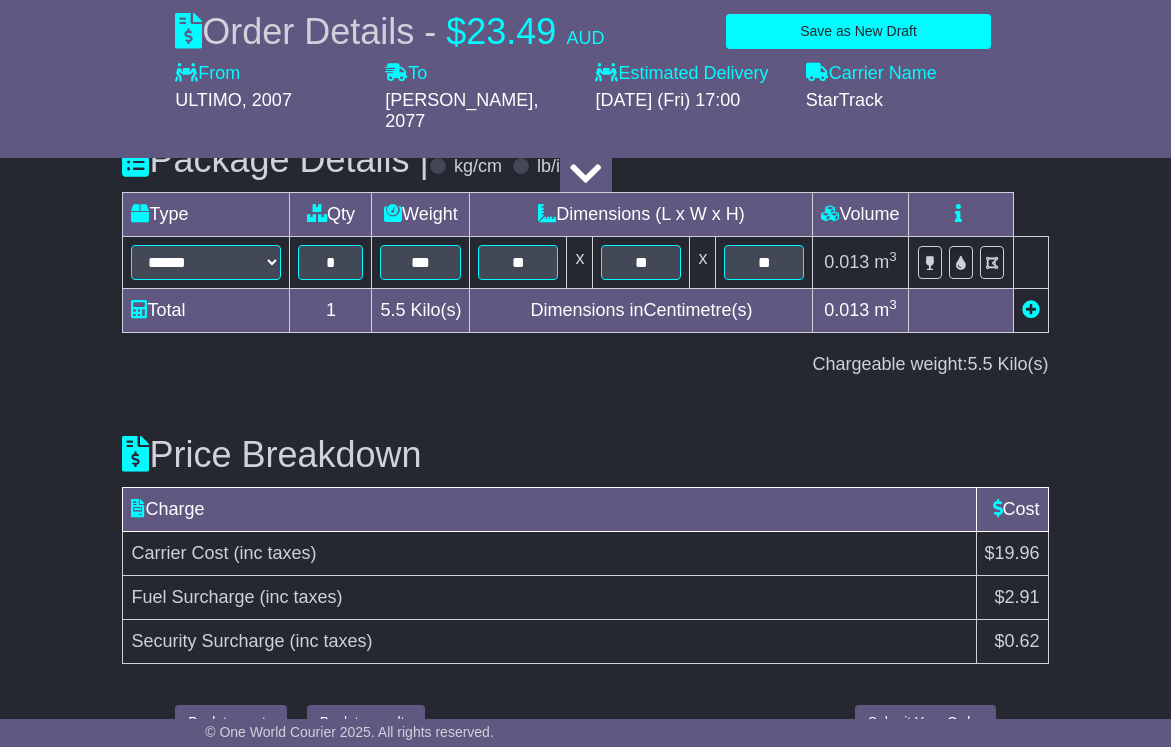 scroll, scrollTop: 2510, scrollLeft: 0, axis: vertical 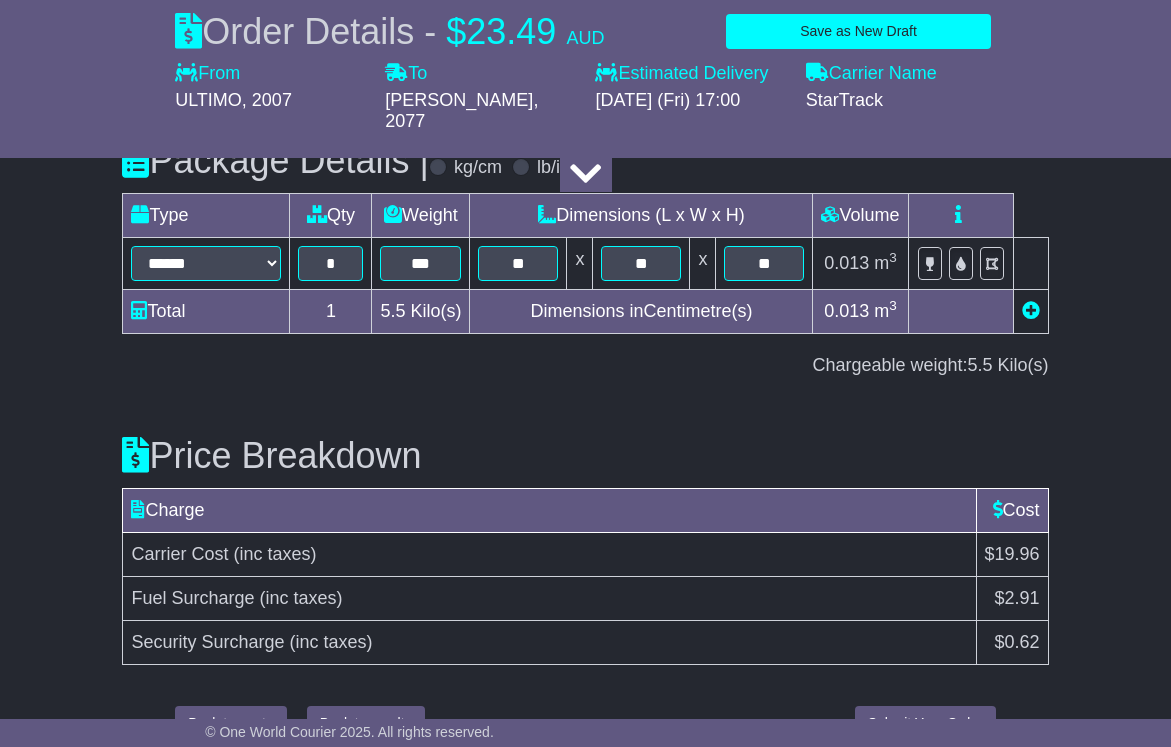 click on "Submit Your Order" at bounding box center [925, 723] 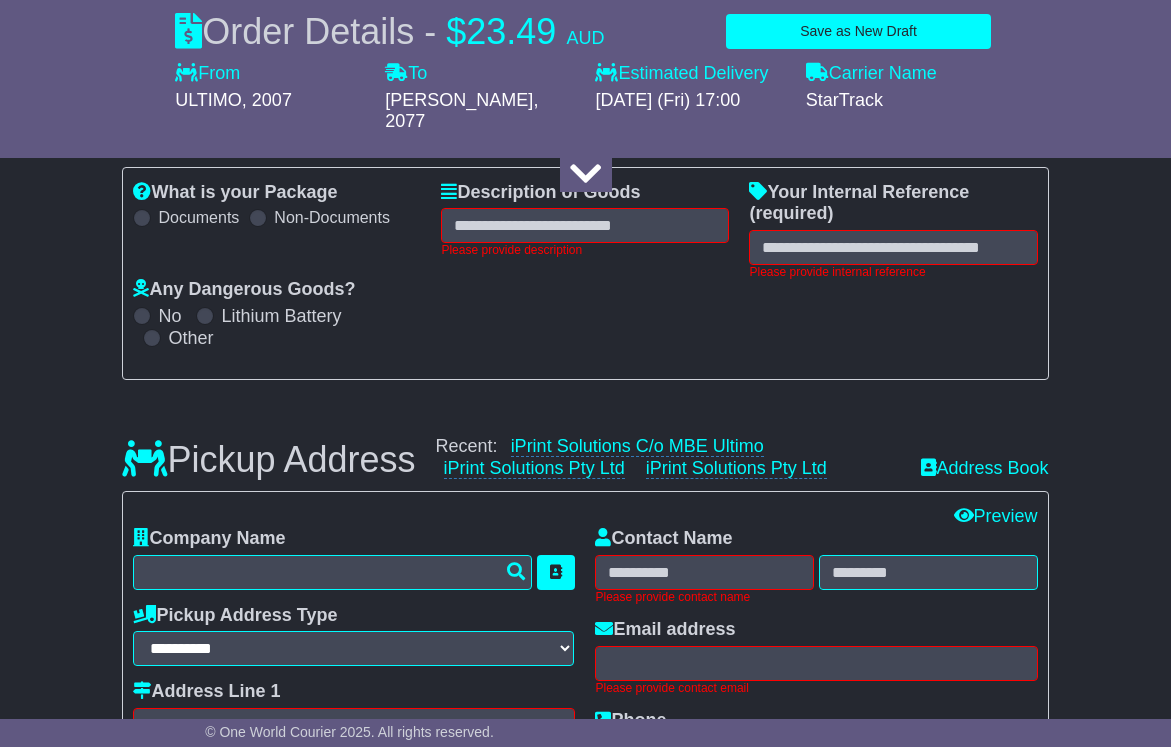 scroll, scrollTop: 325, scrollLeft: 0, axis: vertical 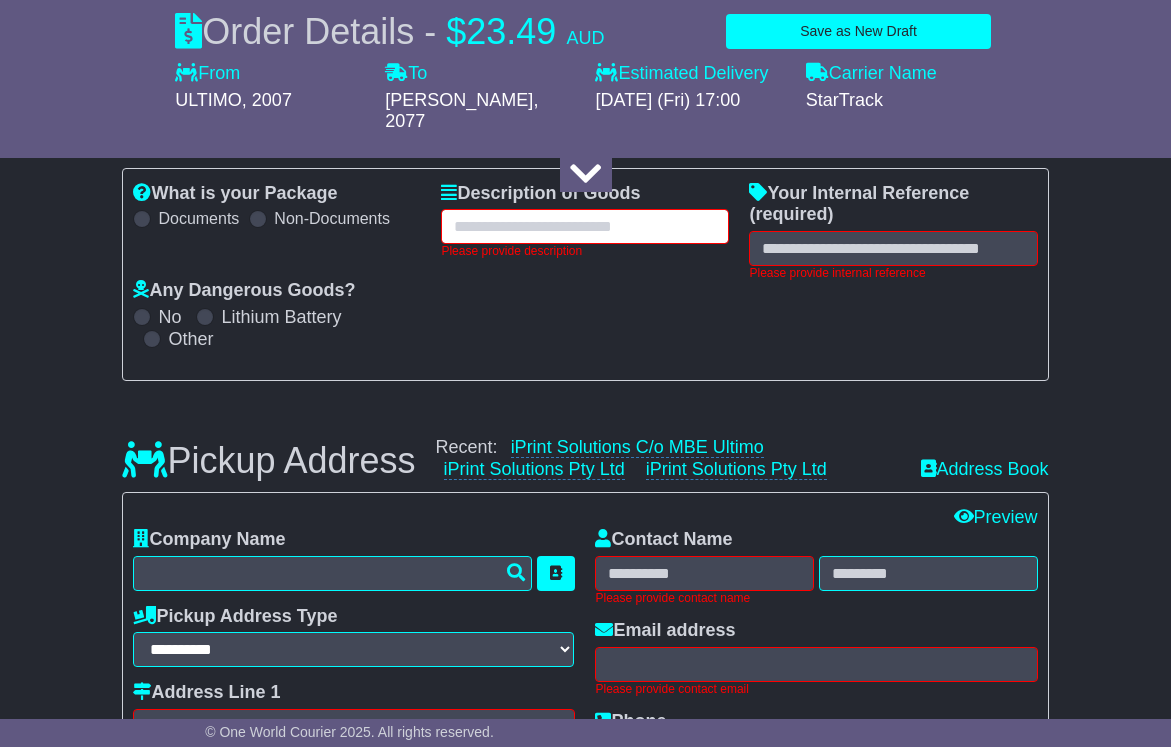 click at bounding box center (585, 226) 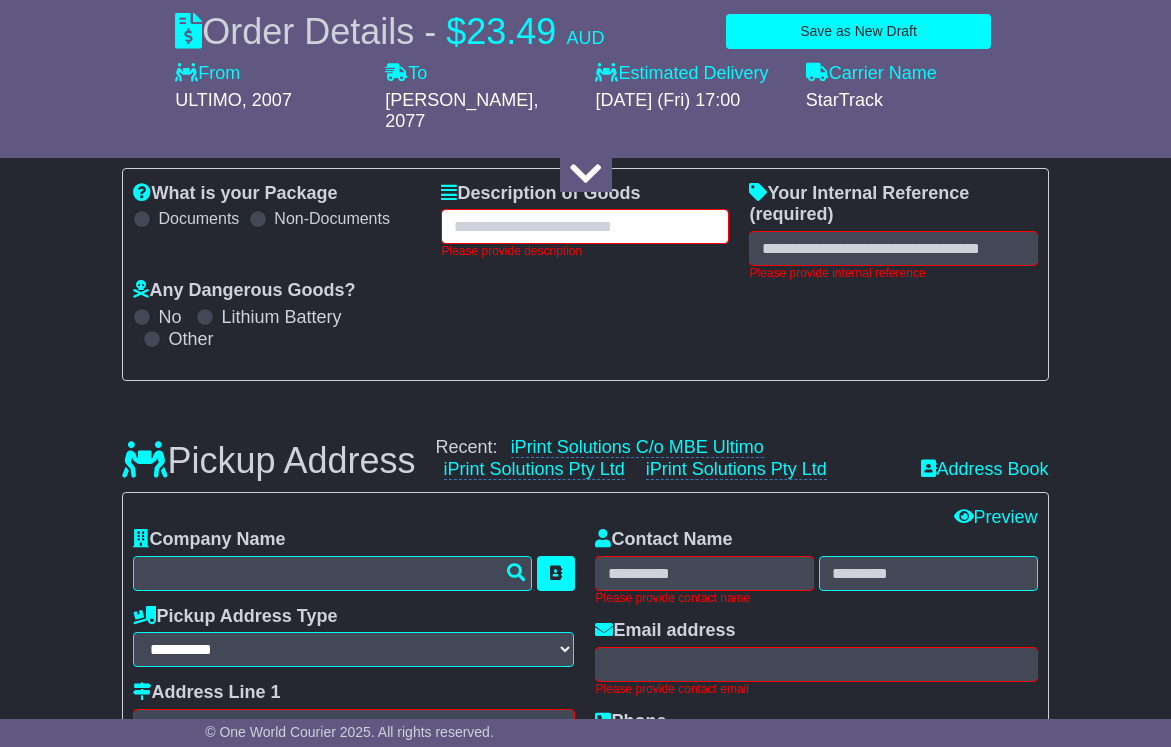 type on "*" 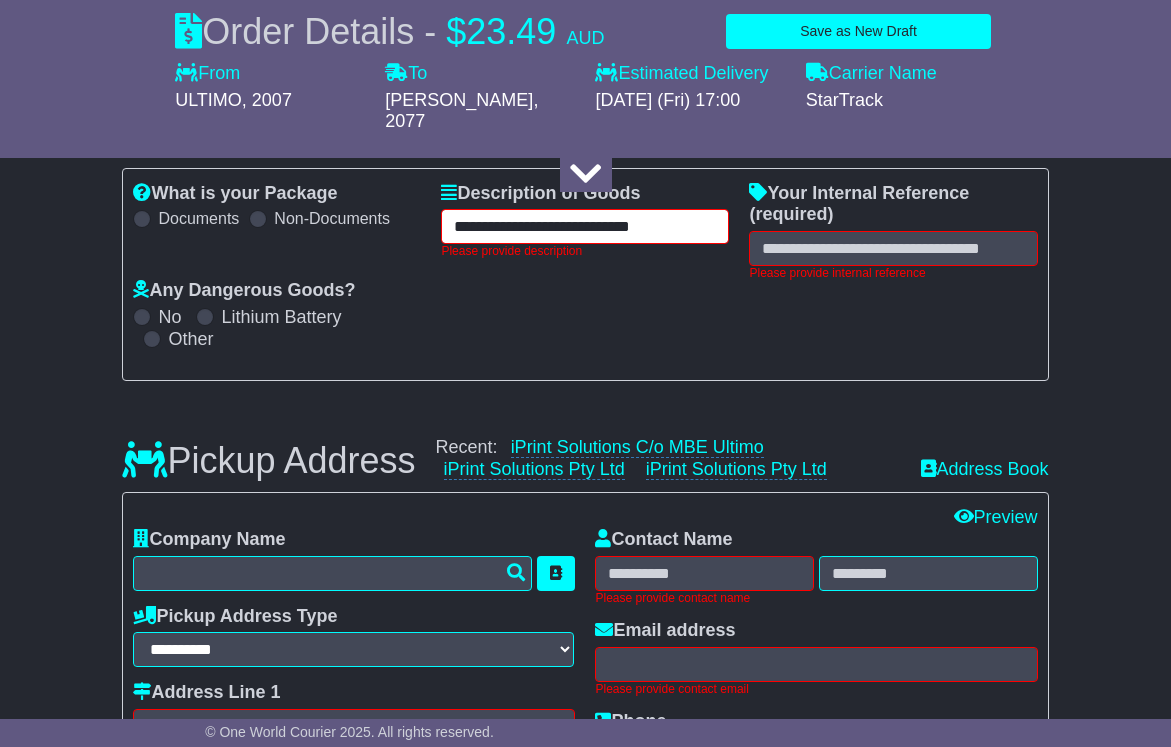 type on "**********" 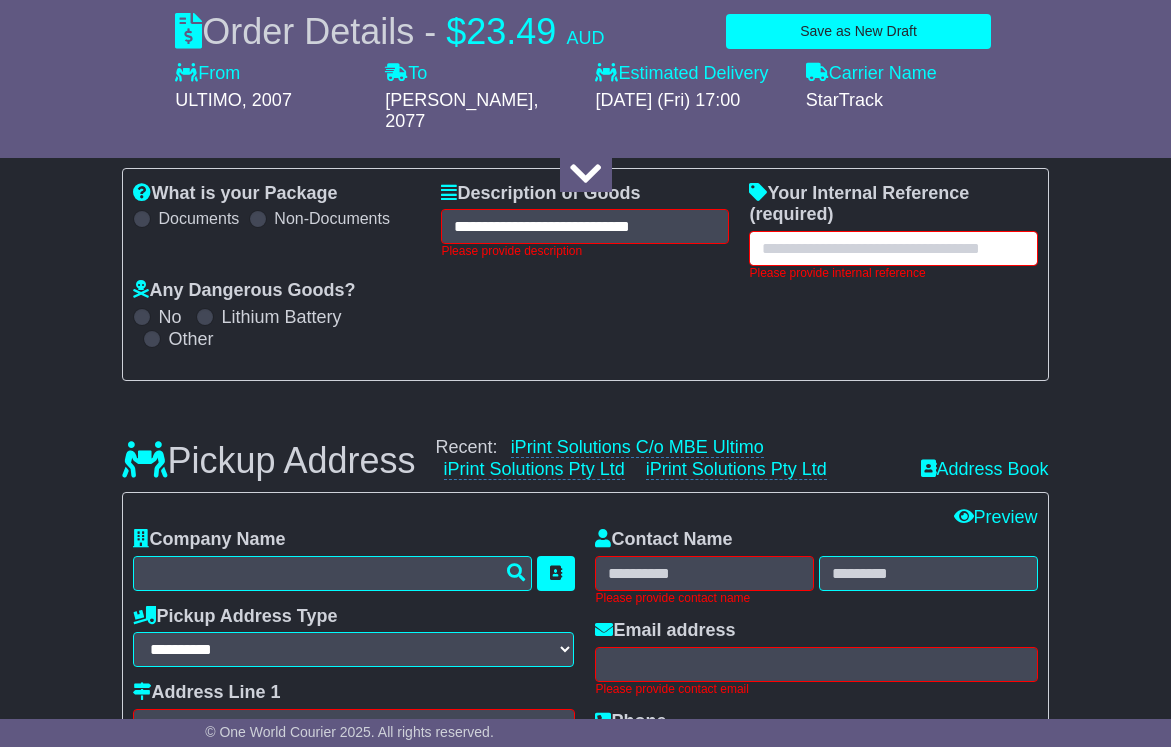 click at bounding box center (893, 248) 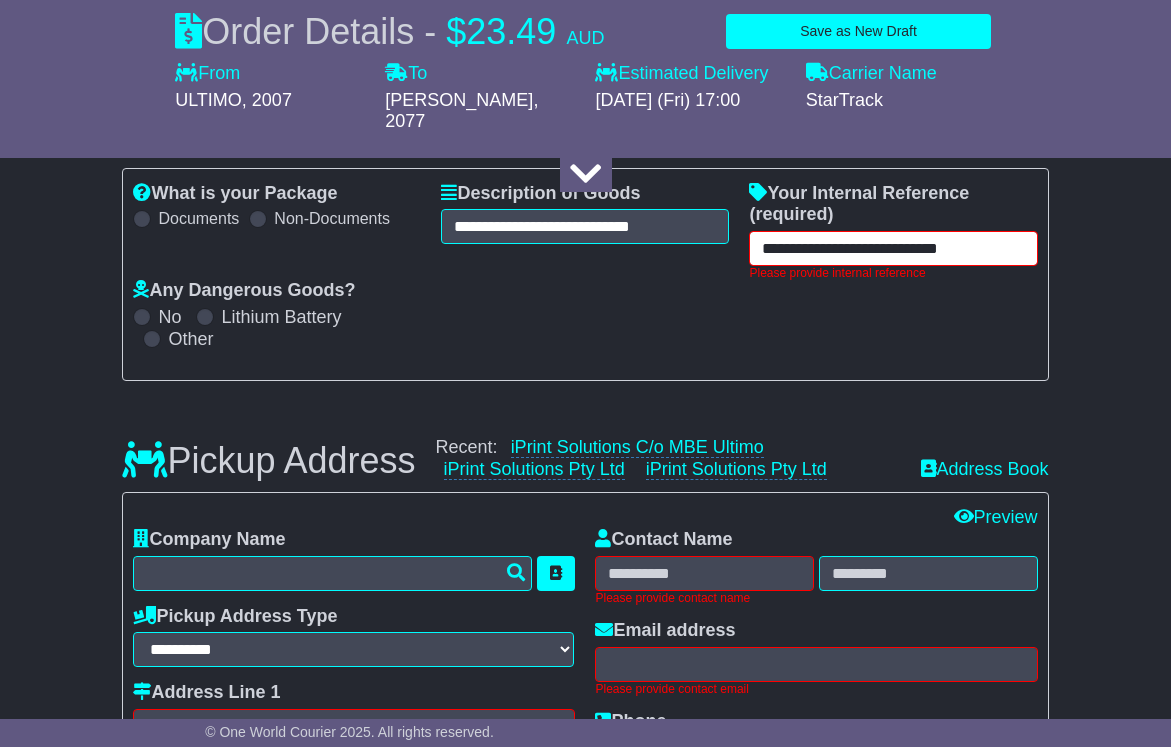 type on "**********" 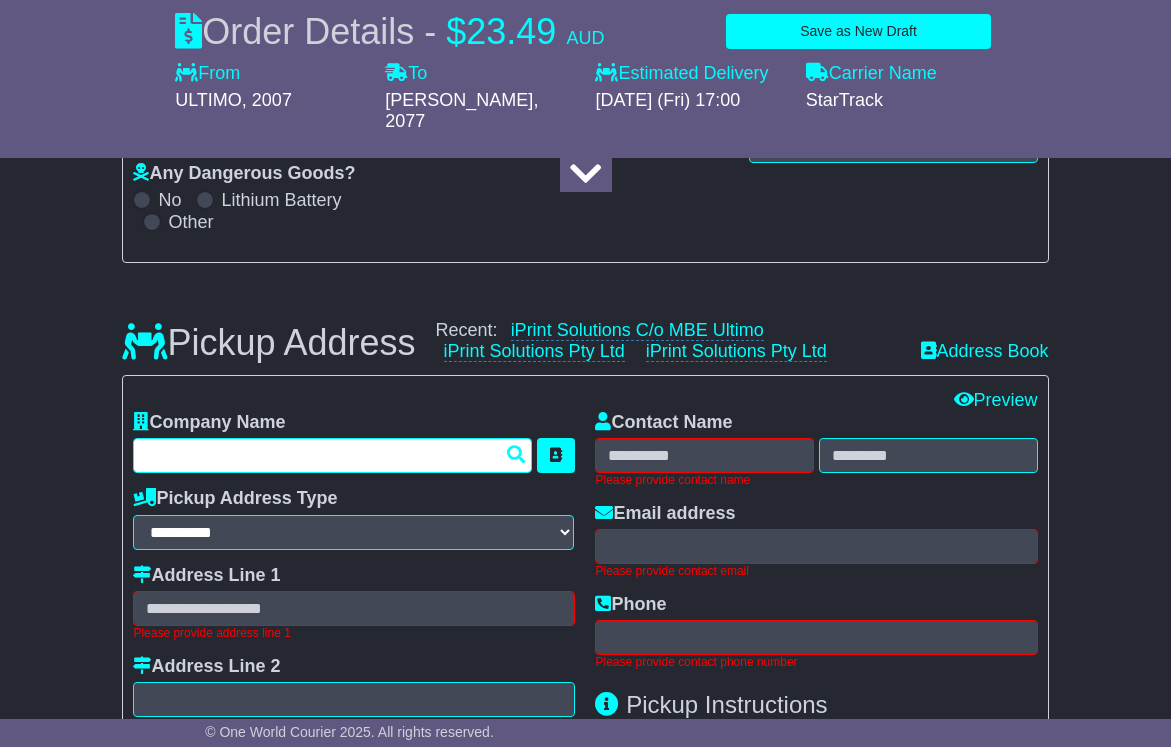 scroll, scrollTop: 430, scrollLeft: 0, axis: vertical 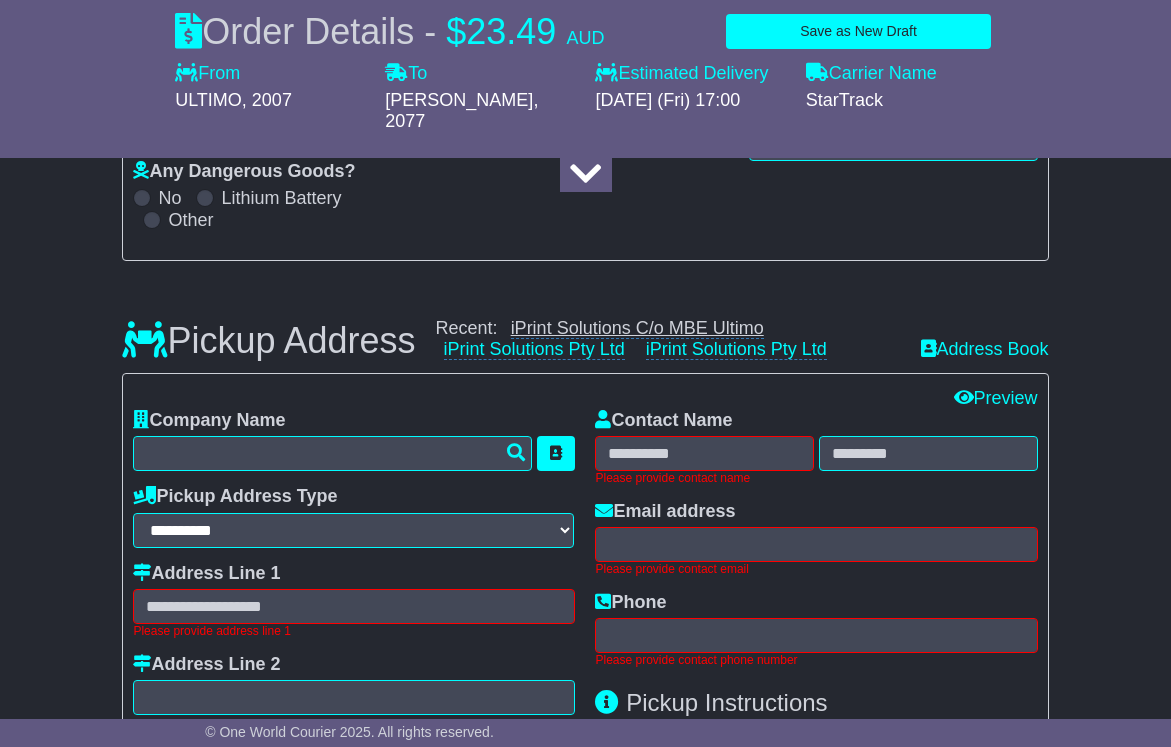 click on "iPrint Solutions C/o MBE Ultimo" at bounding box center (637, 328) 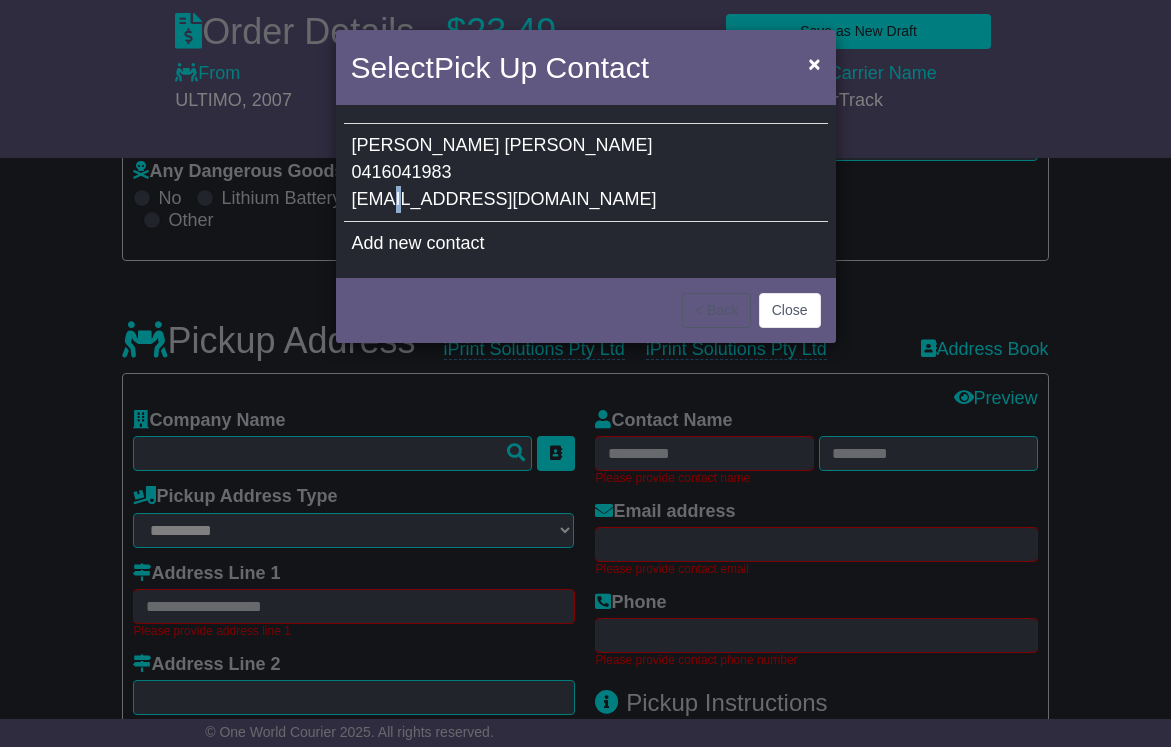 click on "Andrew   Chan
0416041983
sales@iprintsolutions.com.au" at bounding box center [586, 173] 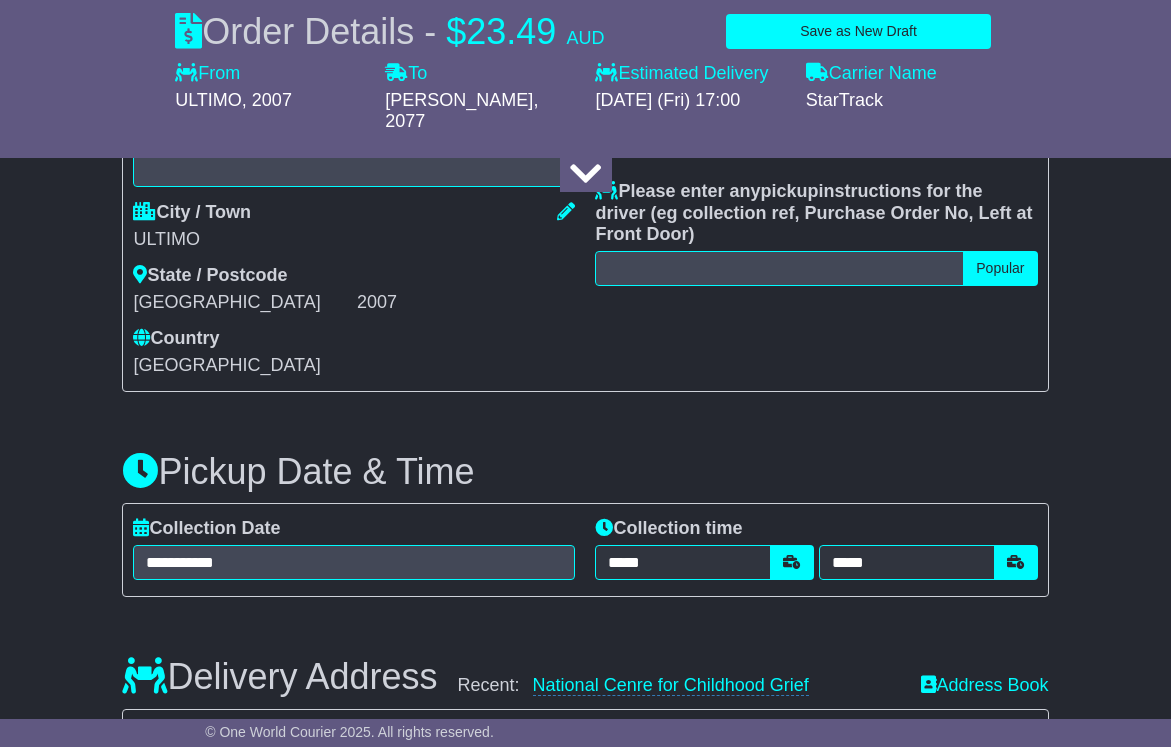 scroll, scrollTop: 944, scrollLeft: 0, axis: vertical 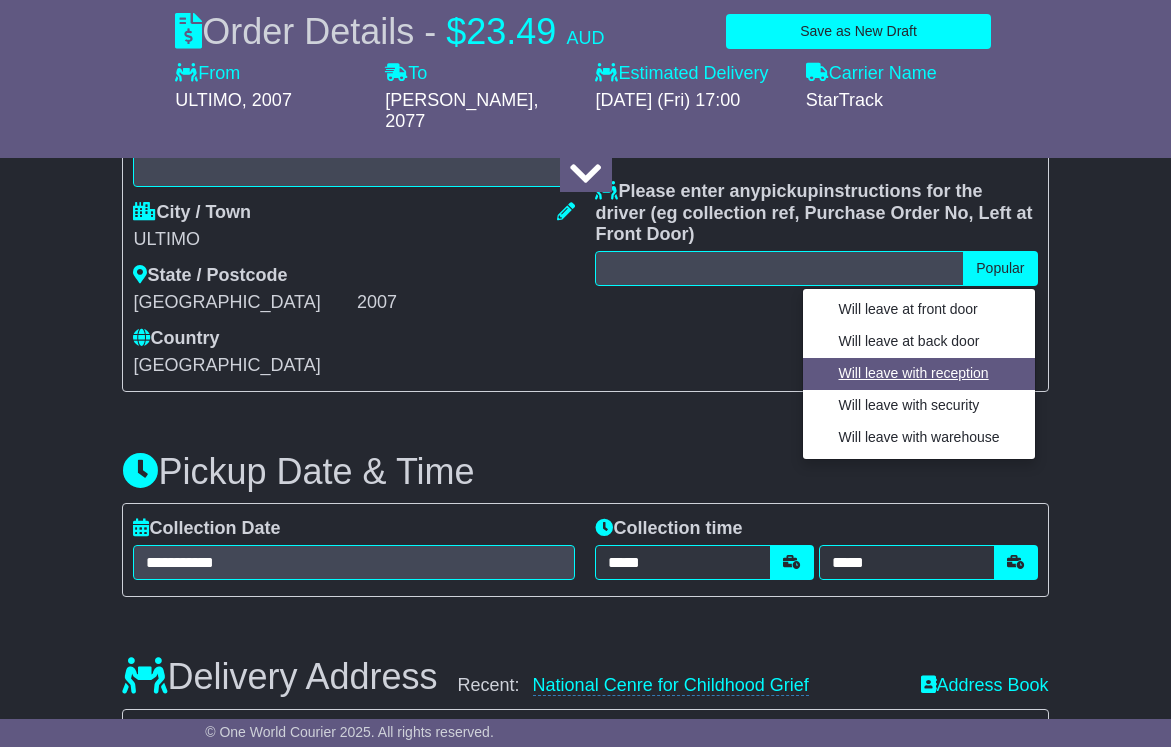 click on "Will leave with reception" at bounding box center (918, 373) 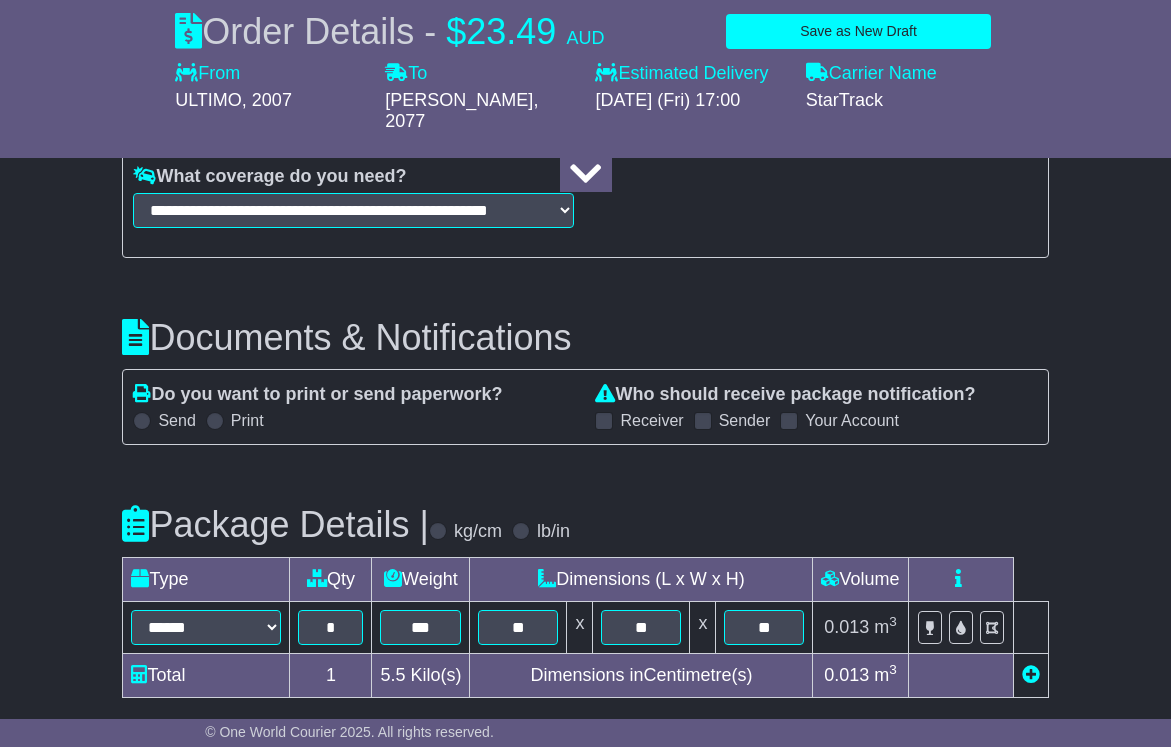 scroll, scrollTop: 2154, scrollLeft: 0, axis: vertical 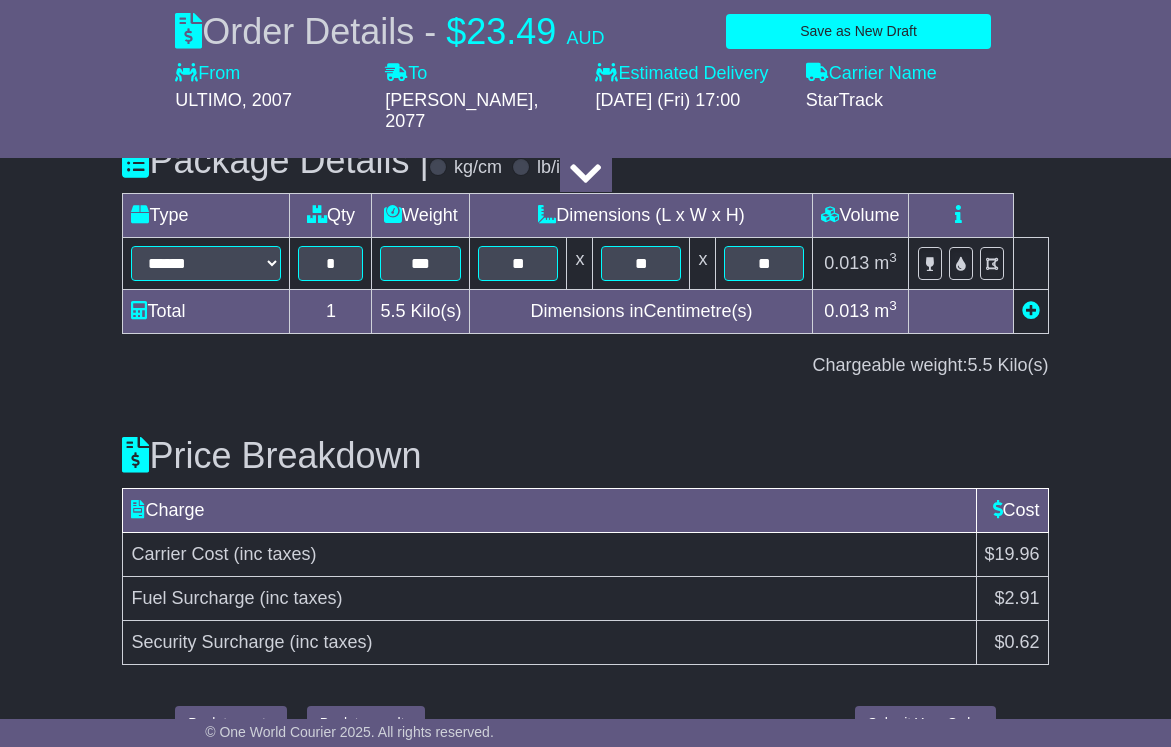 click on "Submit Your Order" at bounding box center [925, 723] 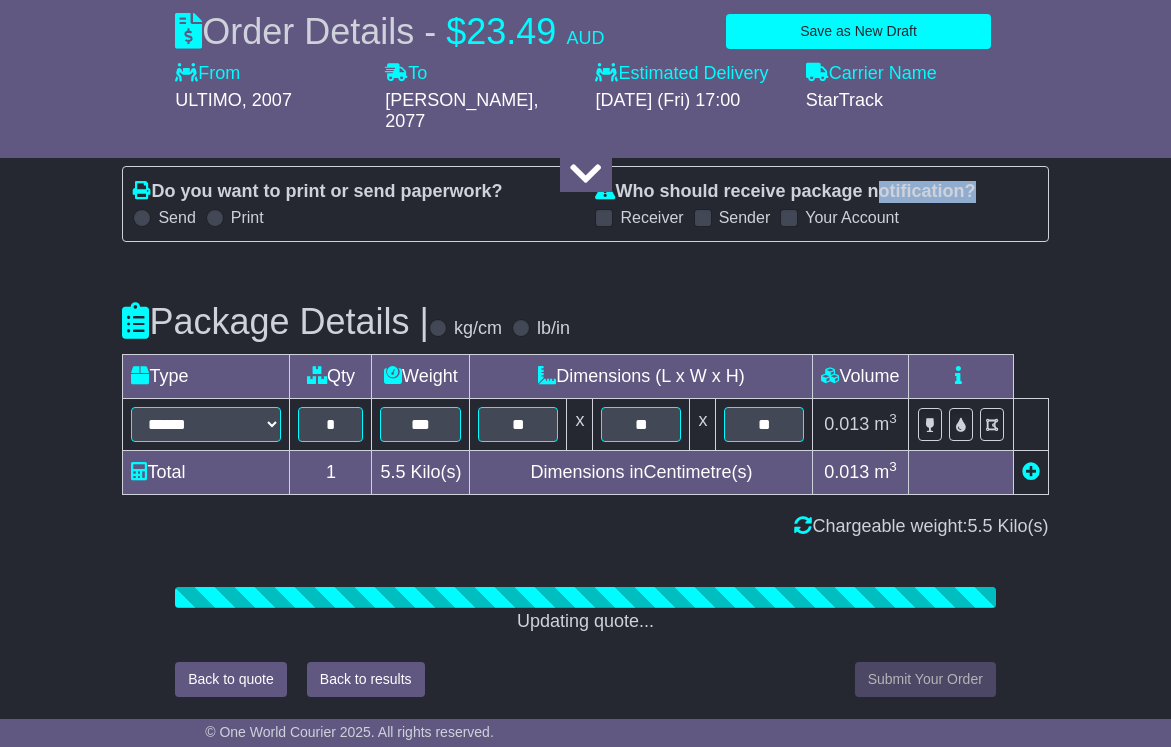 scroll, scrollTop: 2306, scrollLeft: 0, axis: vertical 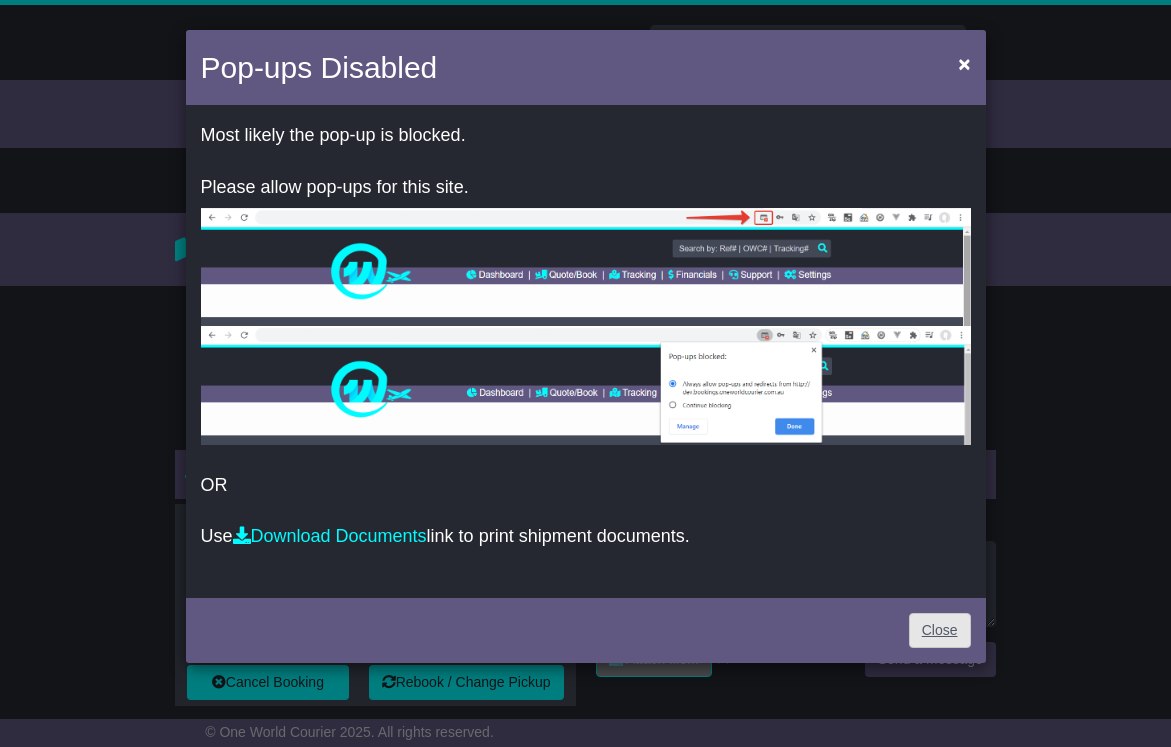 click on "Close" at bounding box center (940, 630) 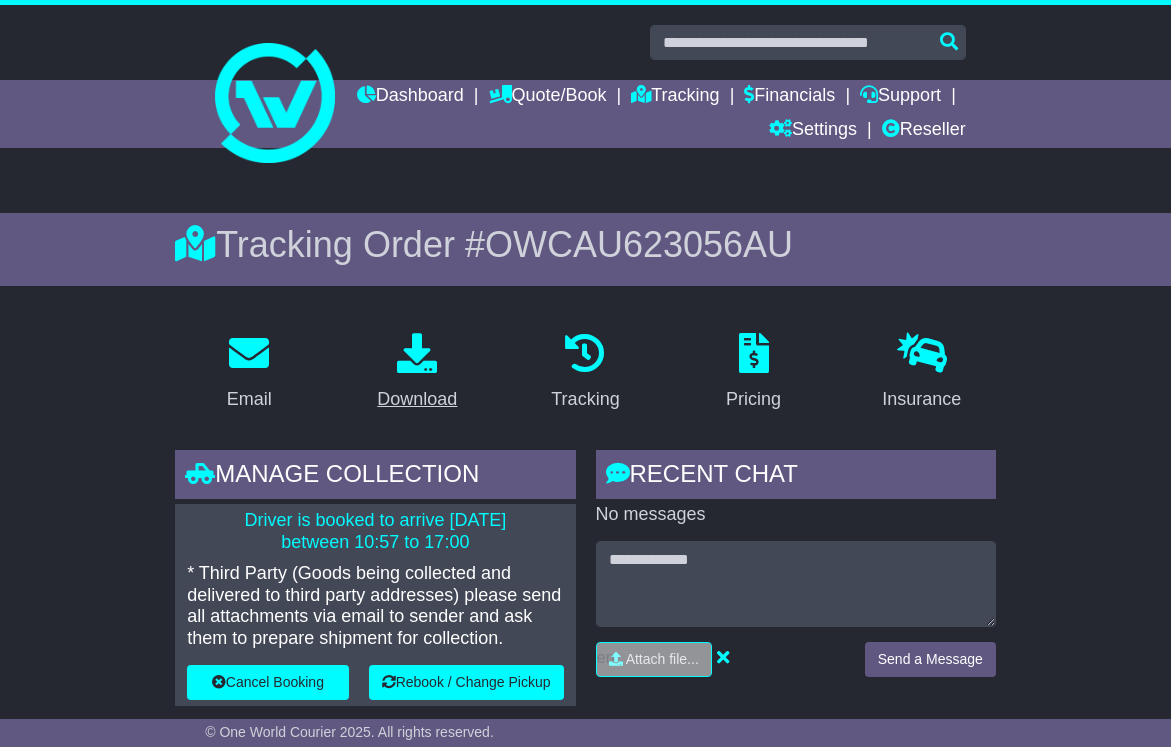 click on "Download" at bounding box center (417, 399) 